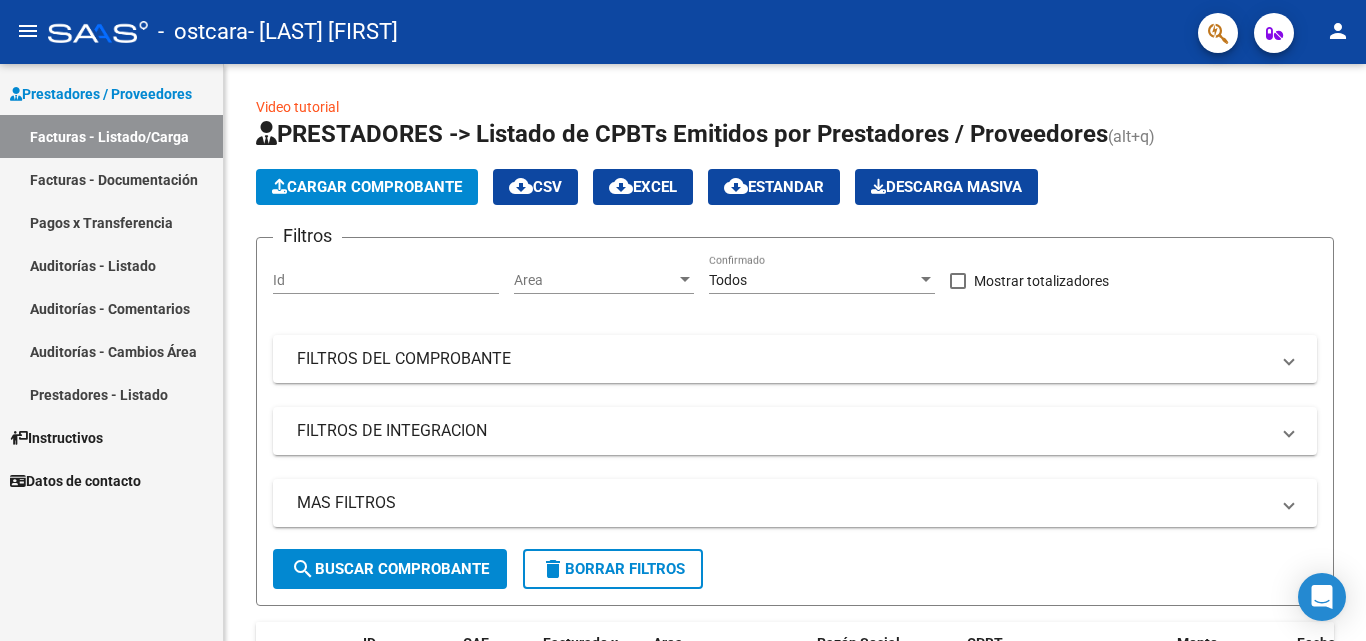 scroll, scrollTop: 0, scrollLeft: 0, axis: both 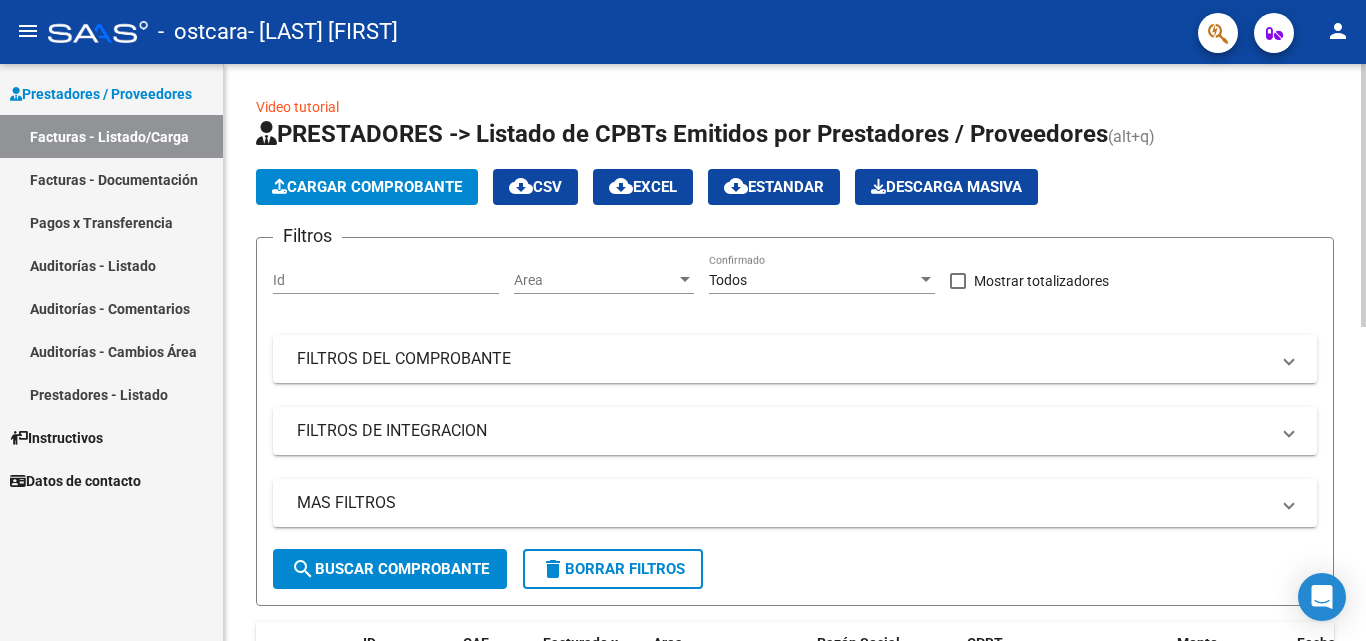 click on "Cargar Comprobante" 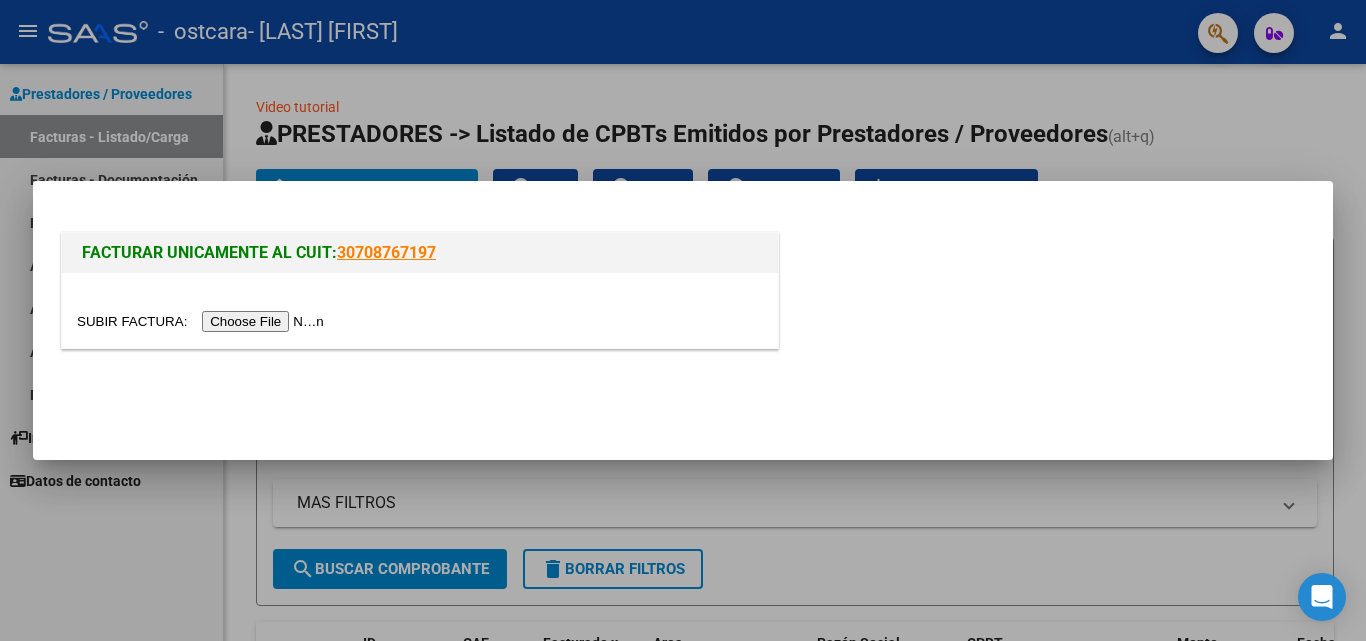 click at bounding box center (203, 321) 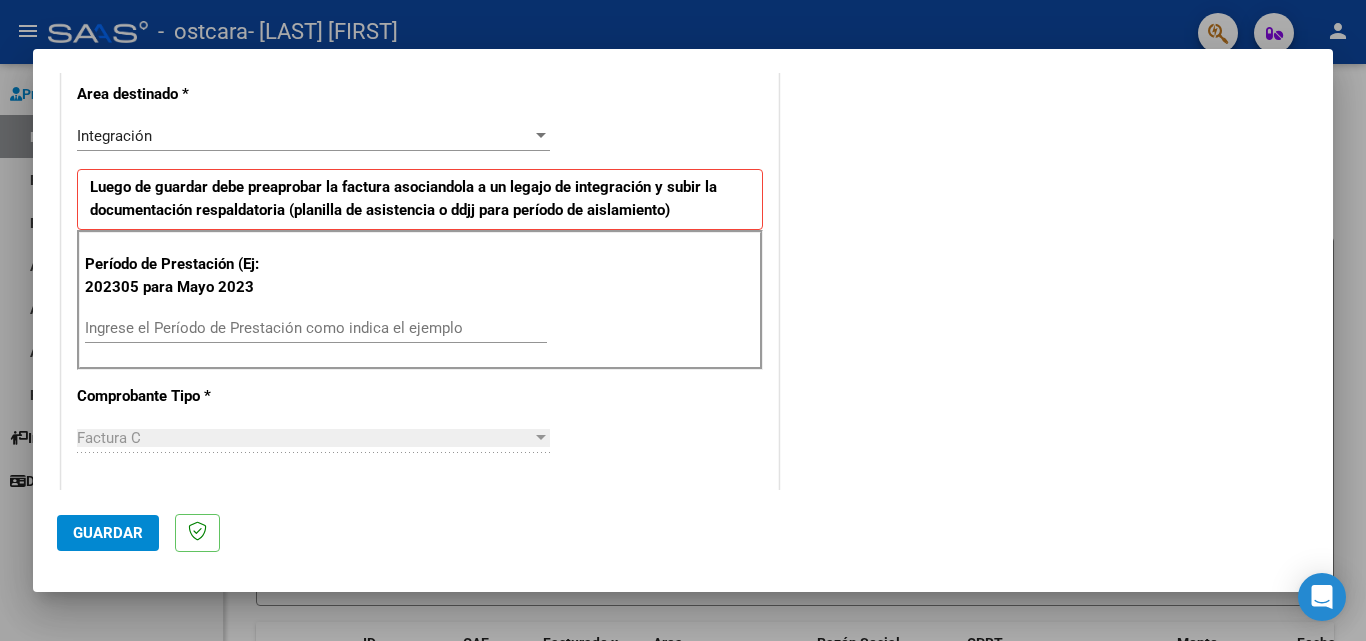 scroll, scrollTop: 429, scrollLeft: 0, axis: vertical 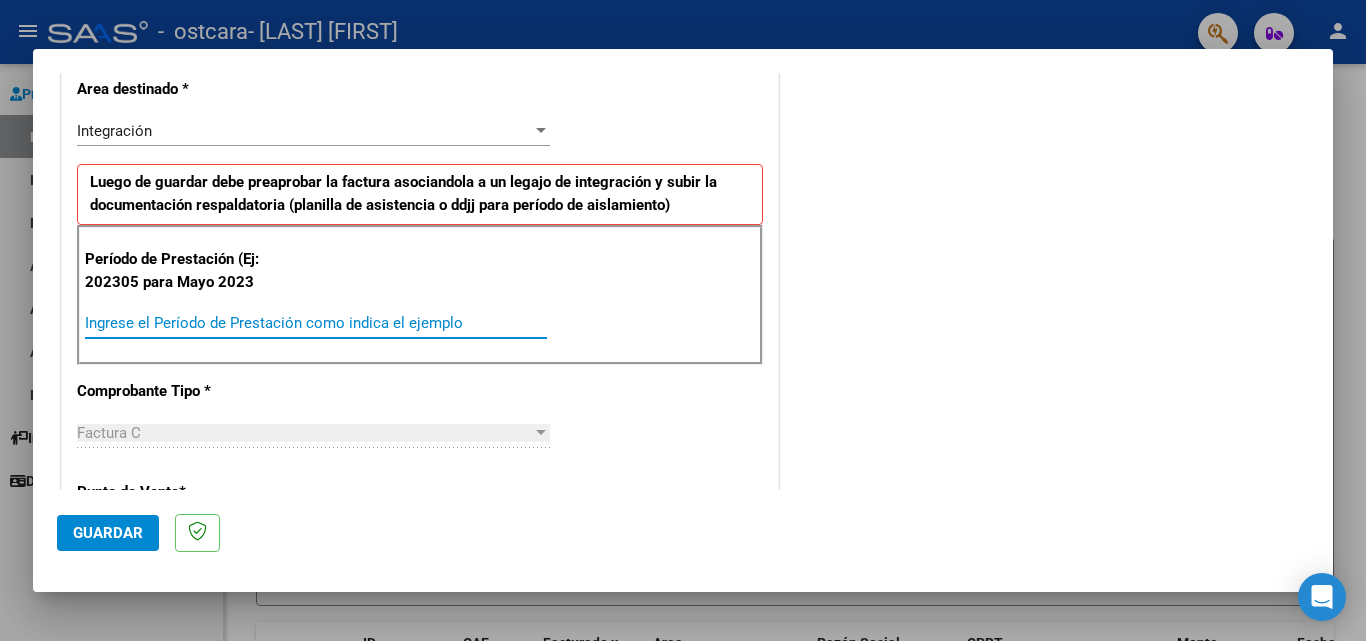 click on "Ingrese el Período de Prestación como indica el ejemplo" at bounding box center [316, 323] 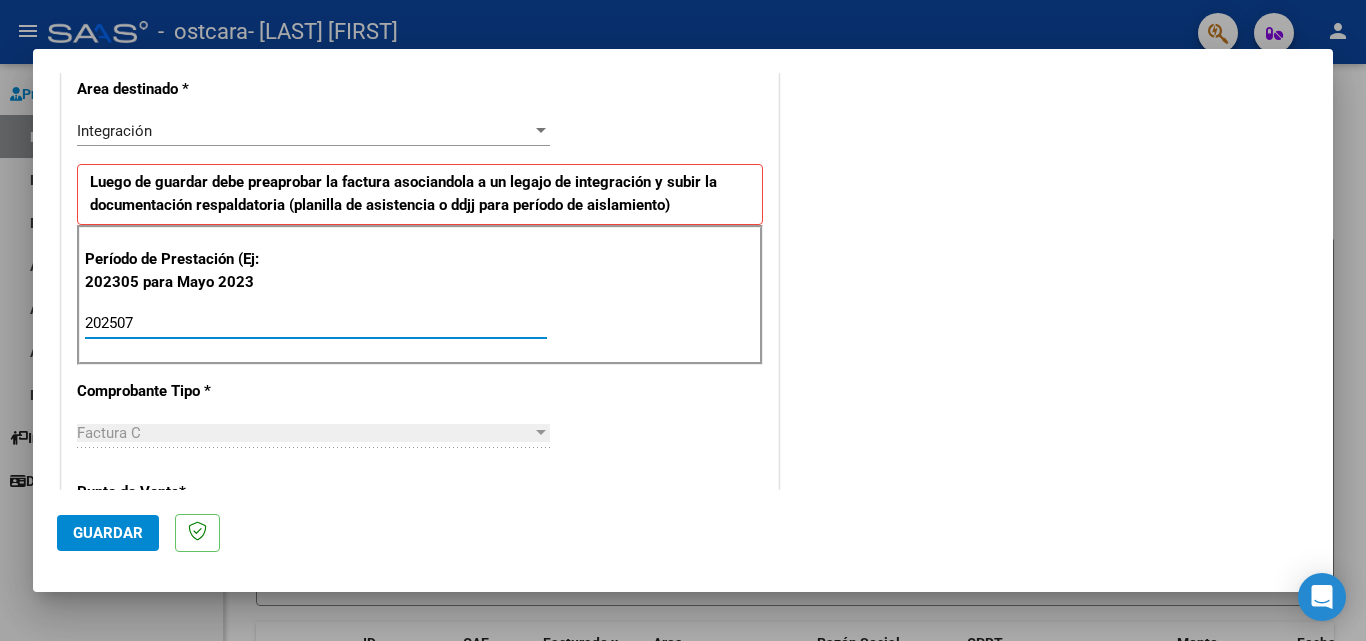 type on "202507" 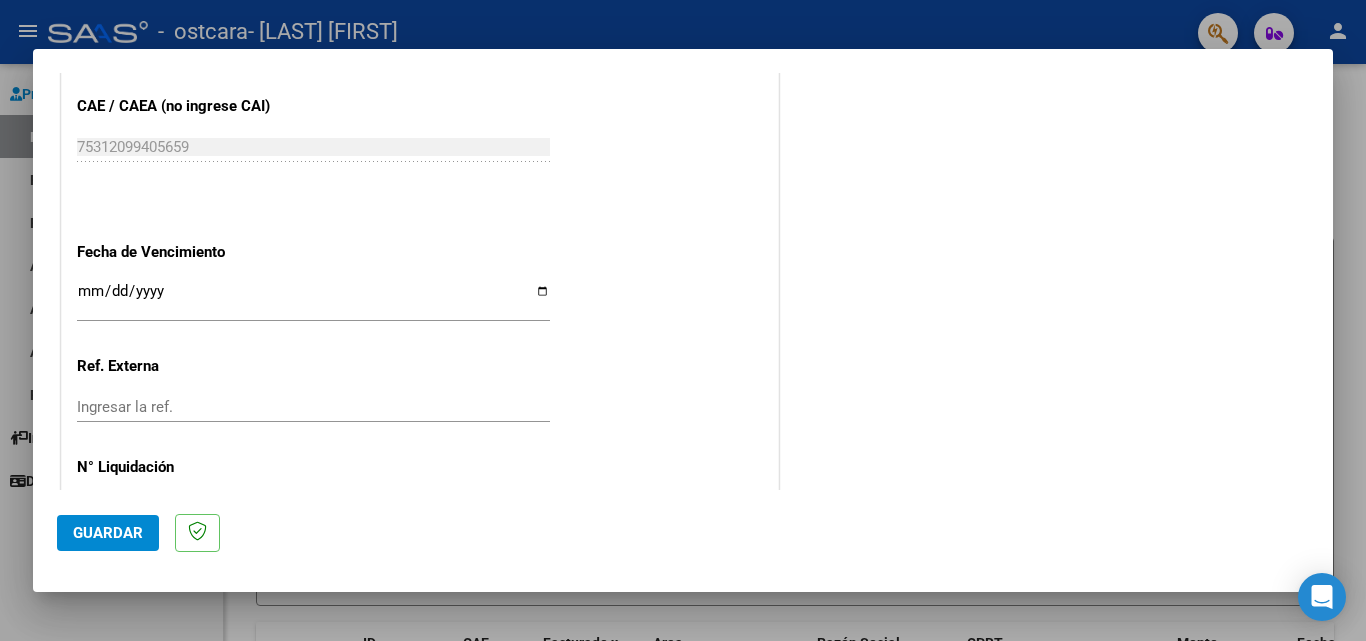 scroll, scrollTop: 1305, scrollLeft: 0, axis: vertical 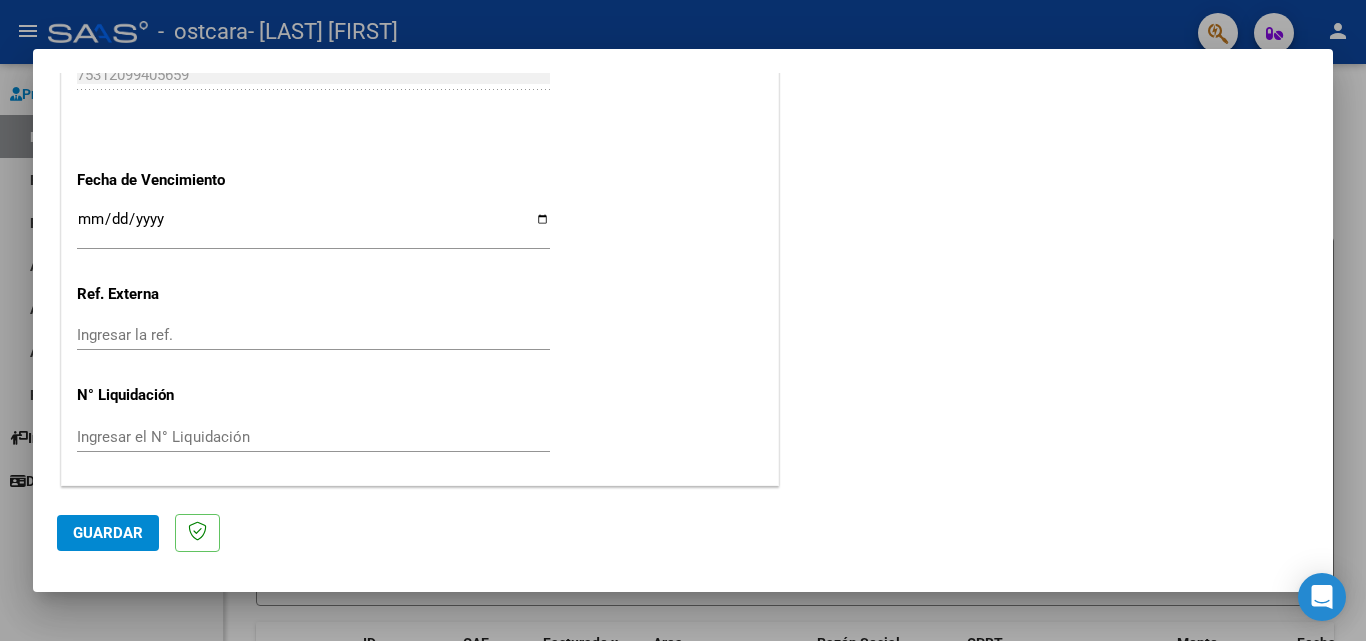 click on "Ingresar la fecha" at bounding box center (313, 227) 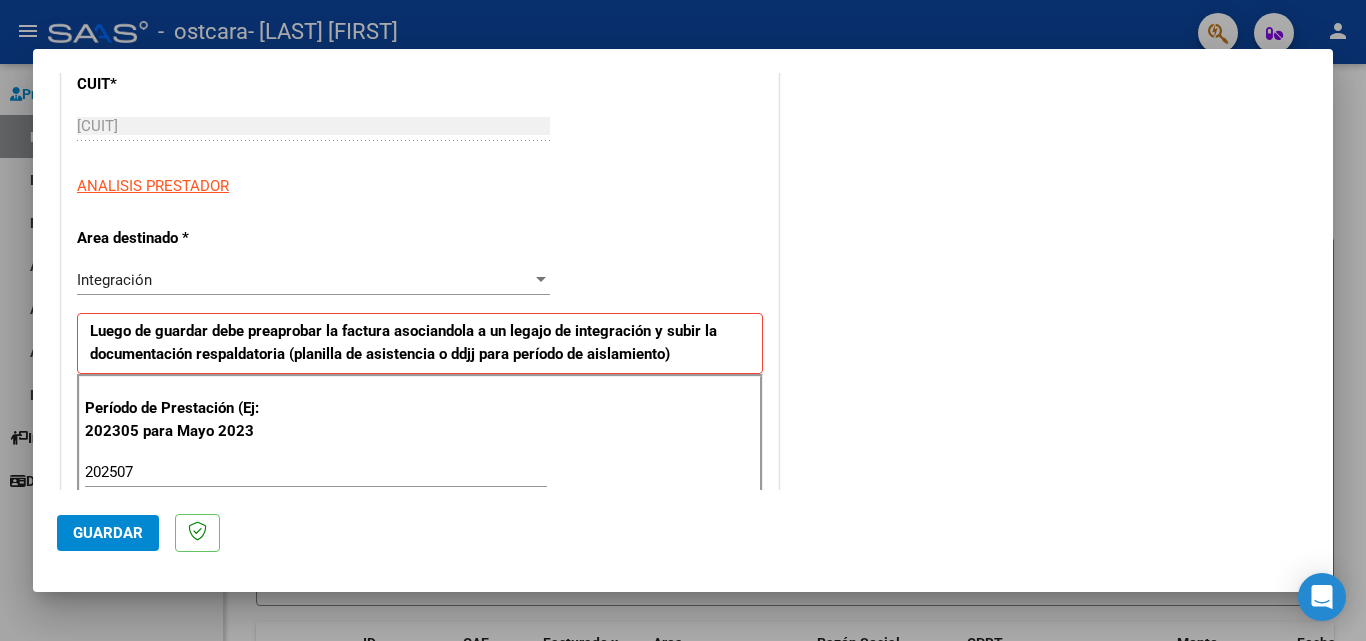 scroll, scrollTop: 0, scrollLeft: 0, axis: both 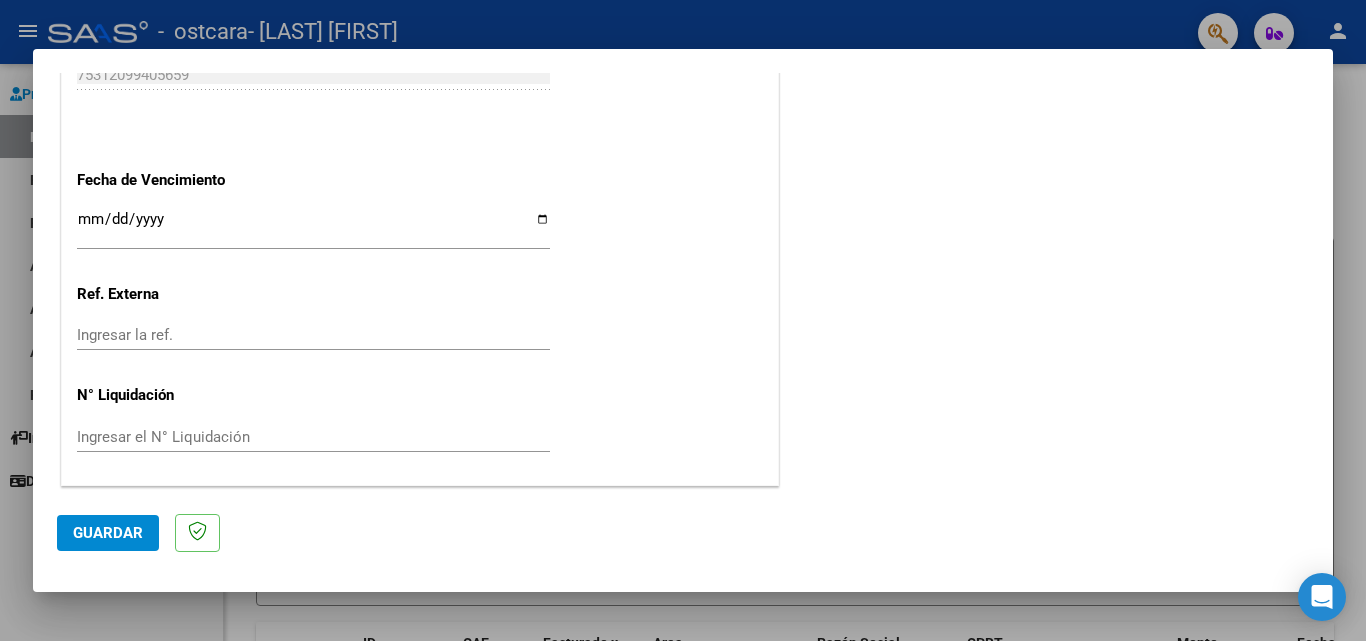 click on "Guardar" 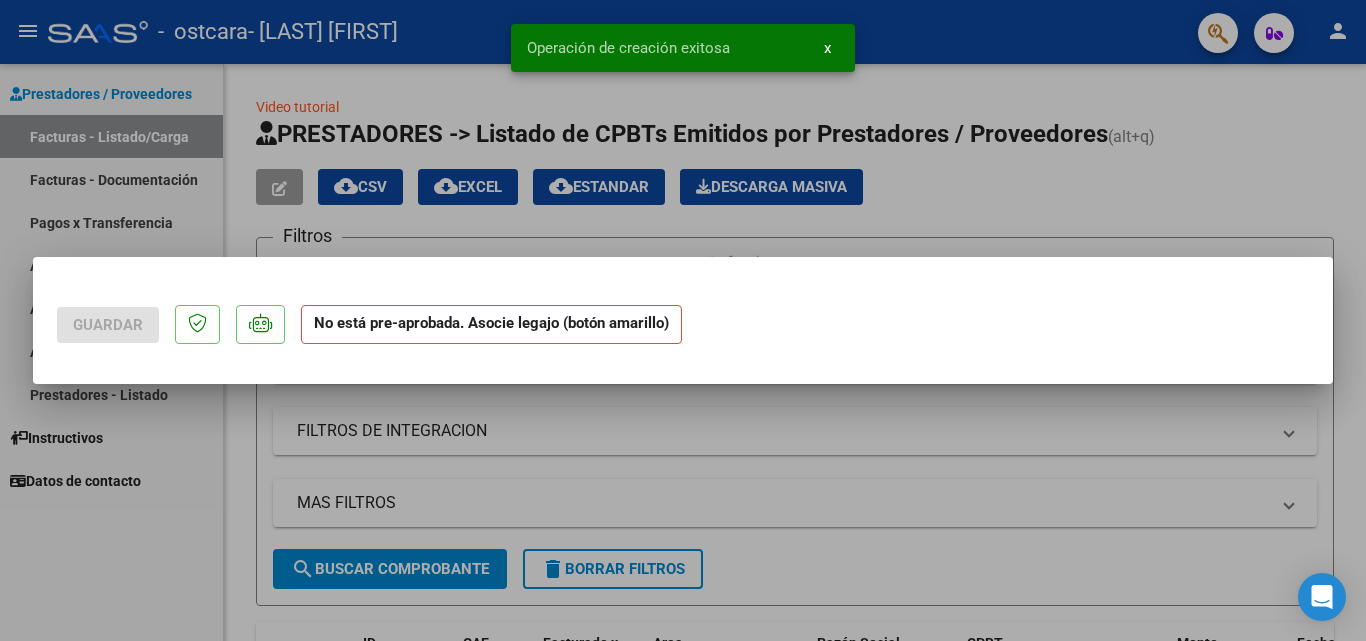 scroll, scrollTop: 0, scrollLeft: 0, axis: both 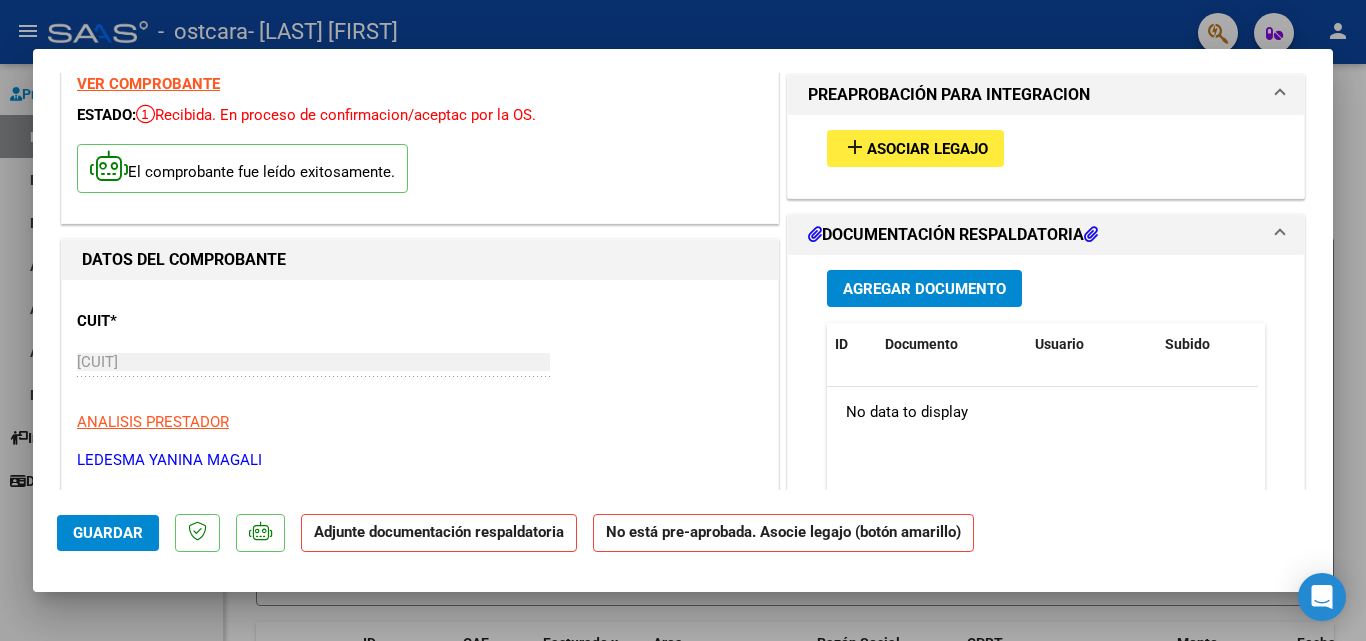 click on "add Asociar Legajo" at bounding box center (1046, 148) 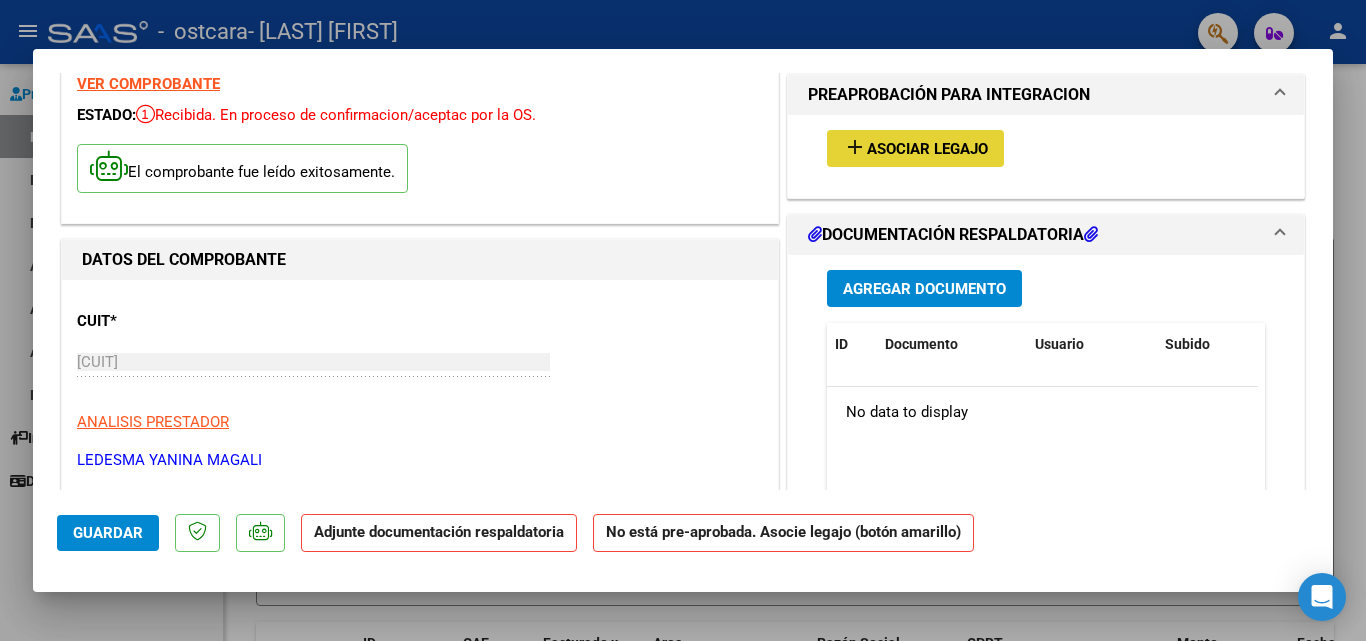 click on "Asociar Legajo" at bounding box center (927, 149) 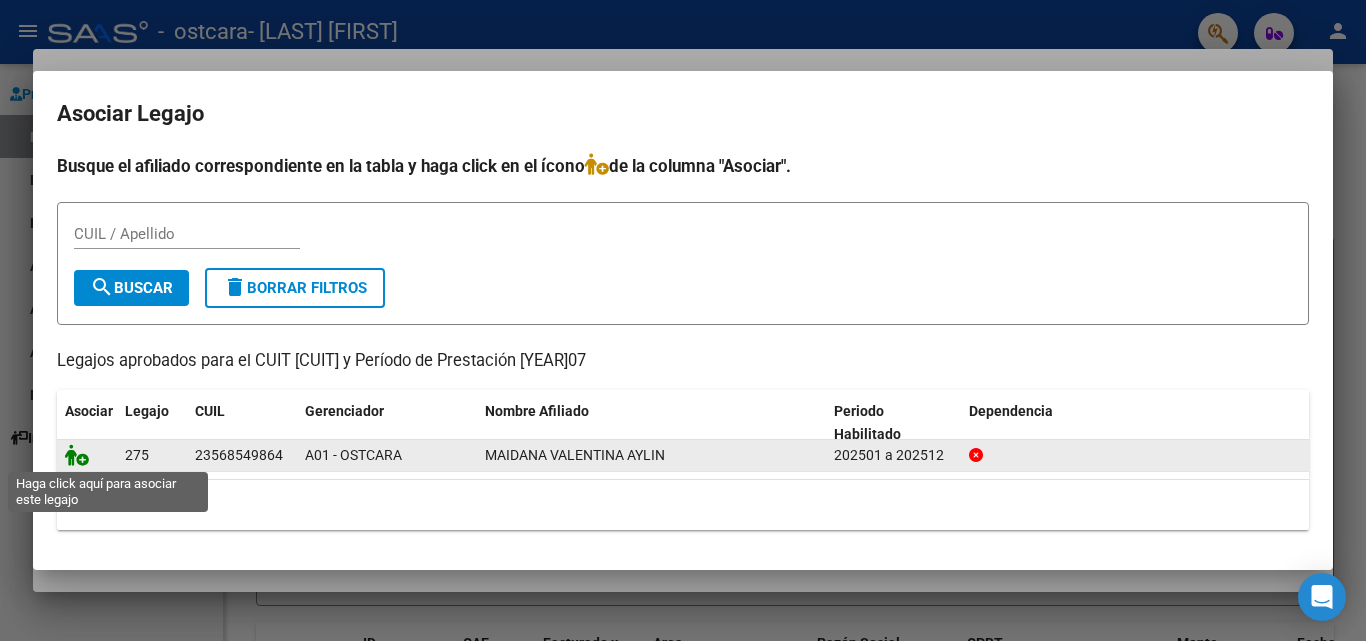 click 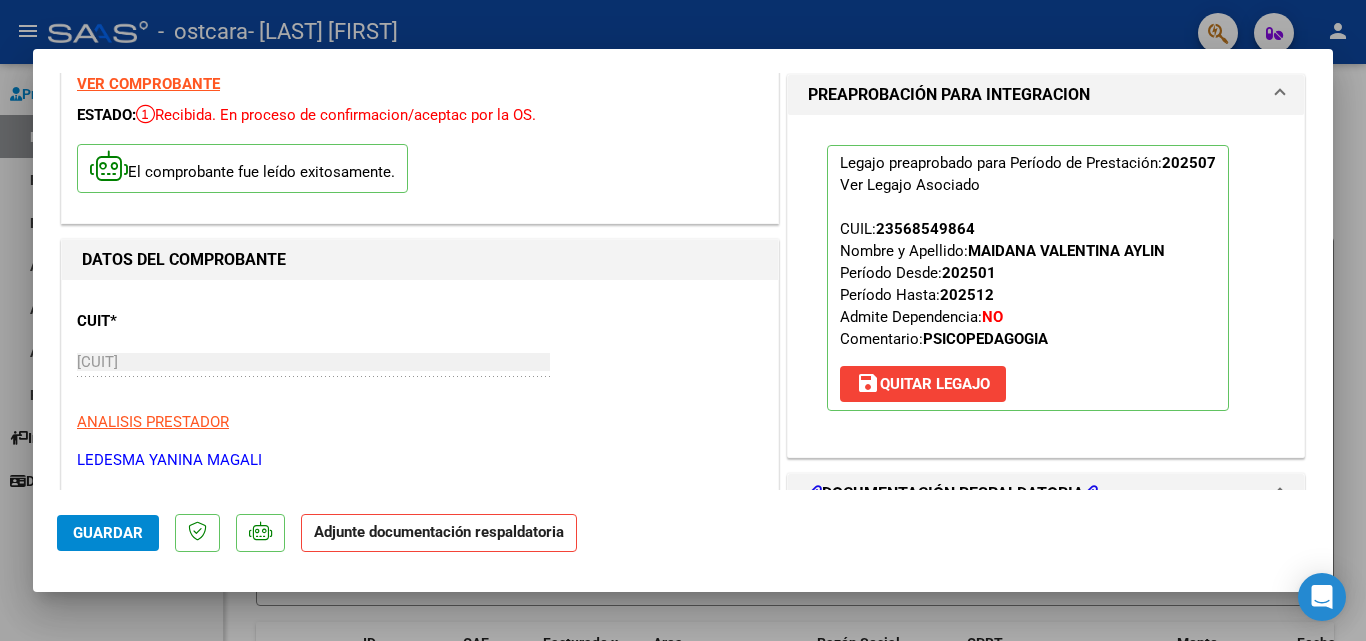 drag, startPoint x: 1333, startPoint y: 161, endPoint x: 1333, endPoint y: 219, distance: 58 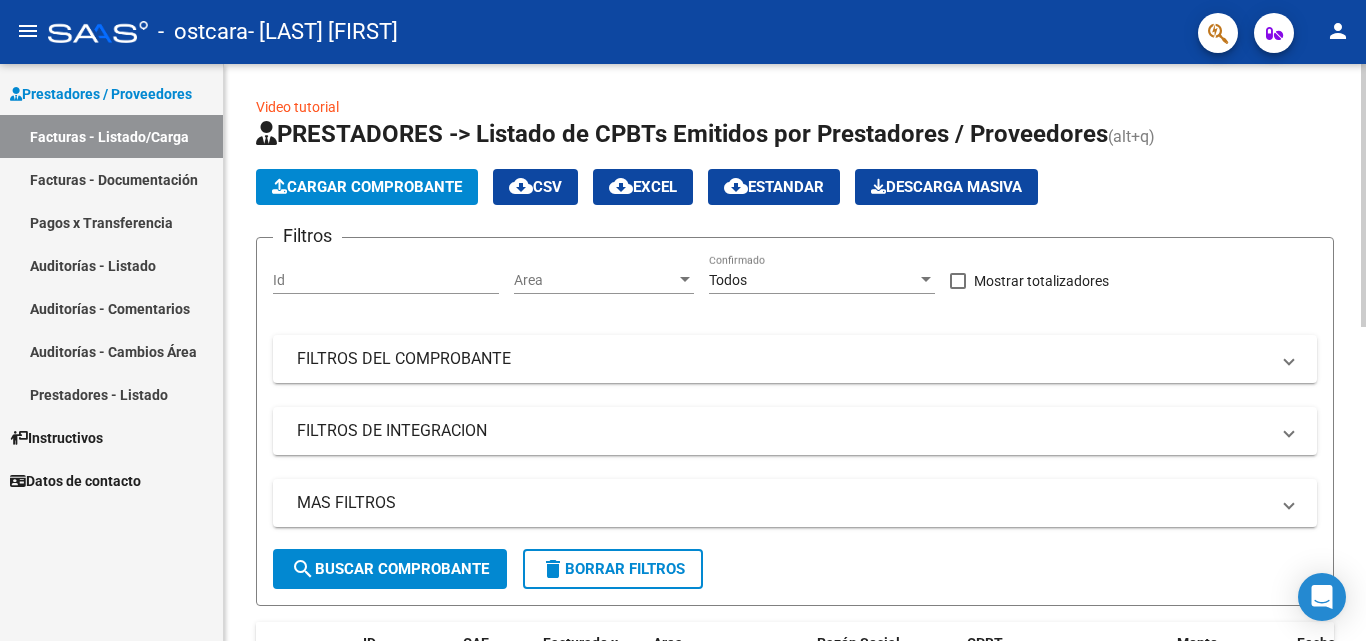 click on "Cargar Comprobante" 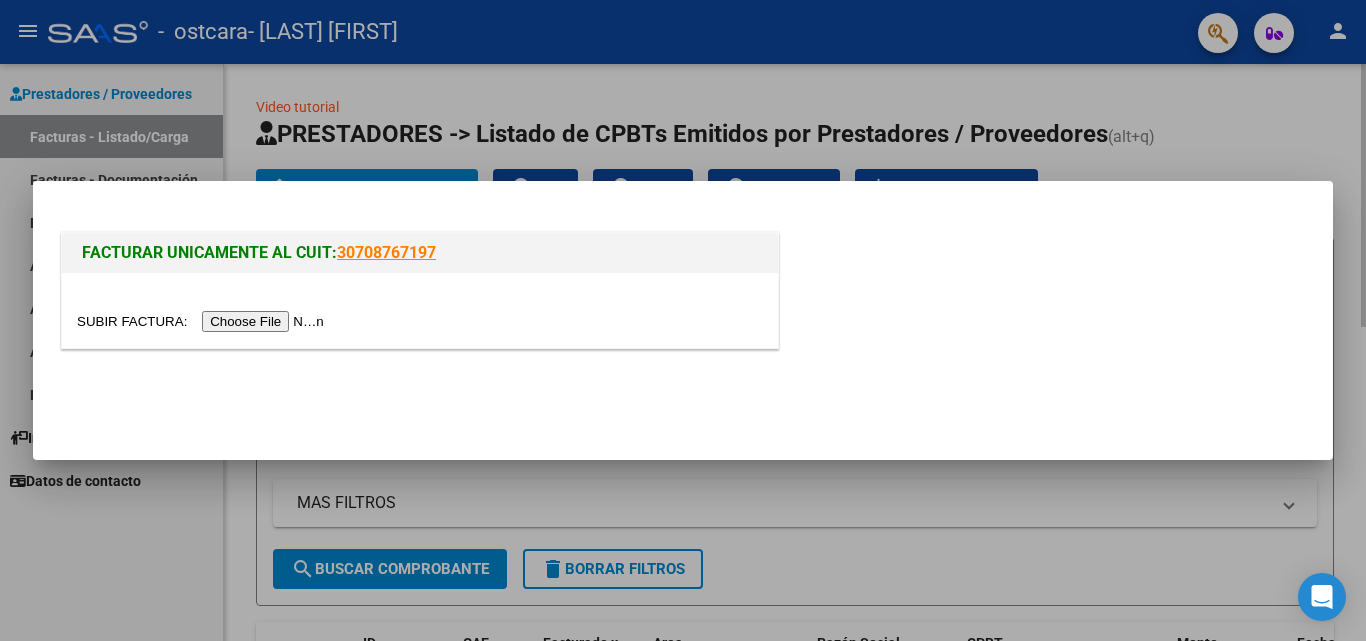 click at bounding box center [683, 320] 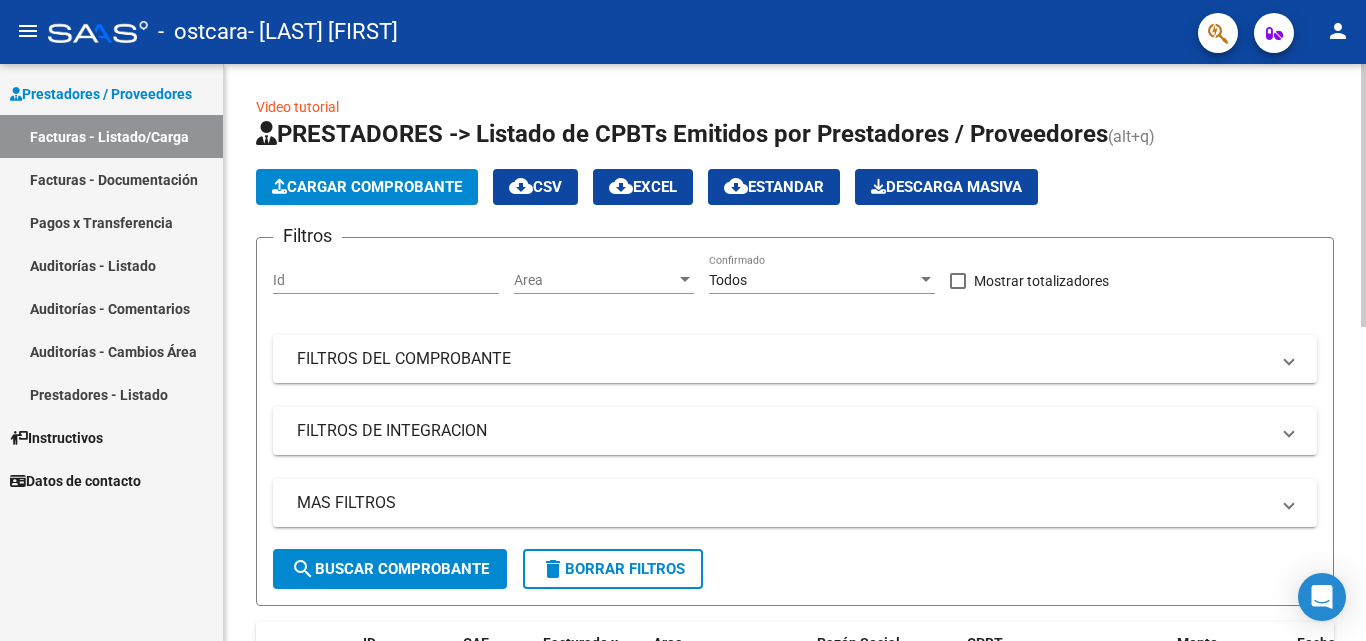 click on "search  Buscar Comprobante" 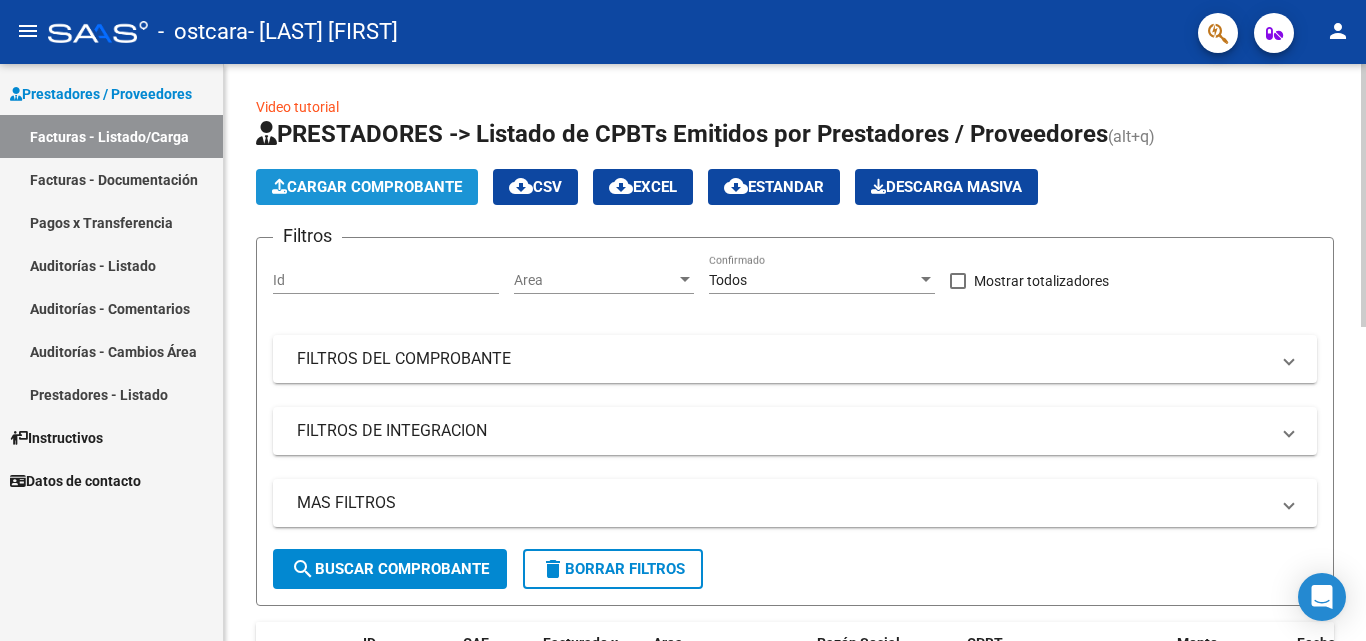 click on "Cargar Comprobante" 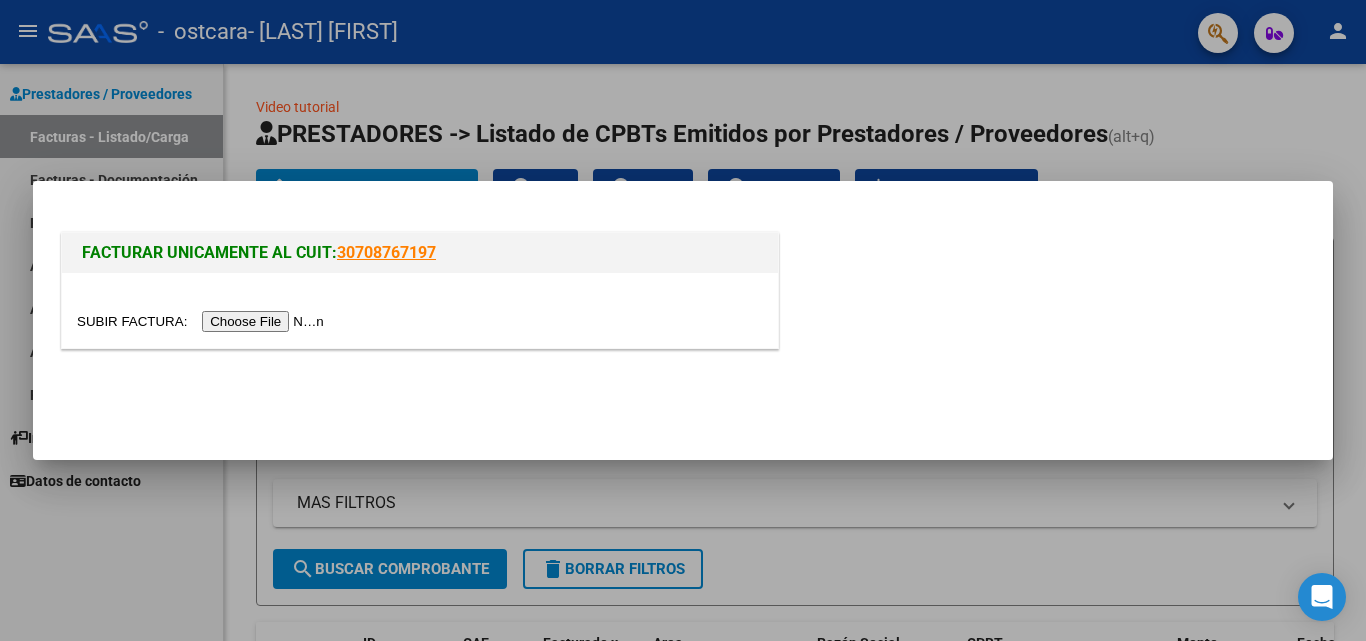 click at bounding box center [203, 321] 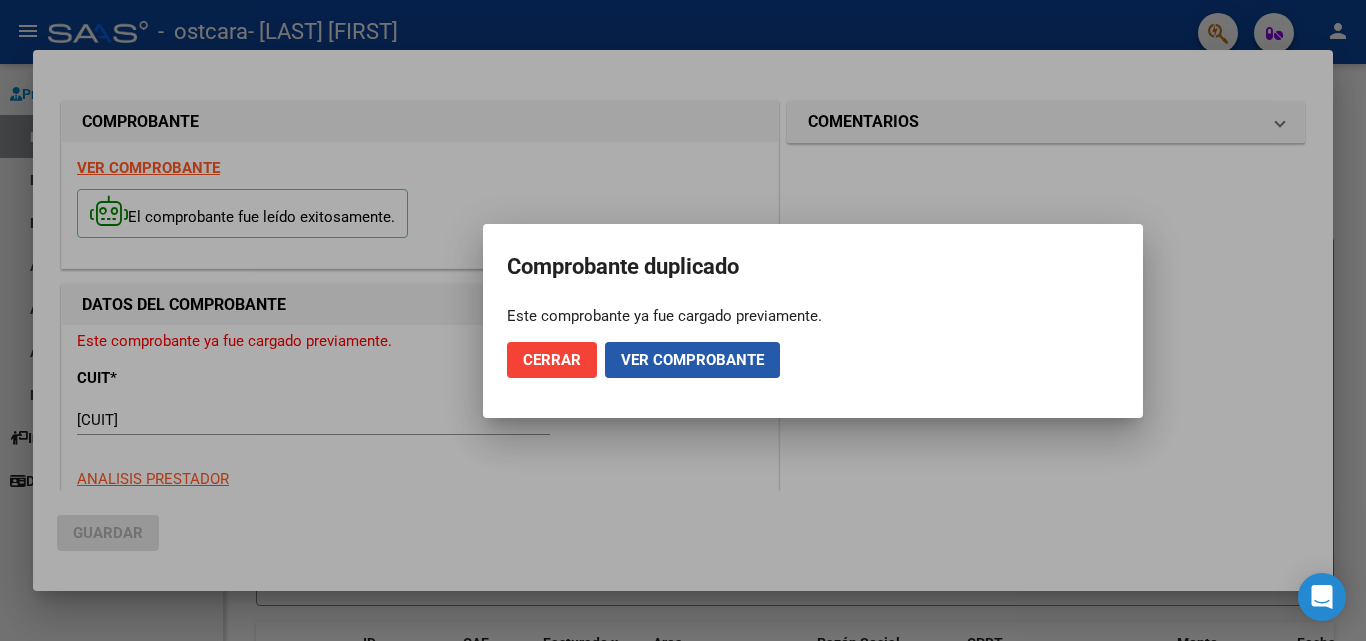 click on "Ver comprobante" 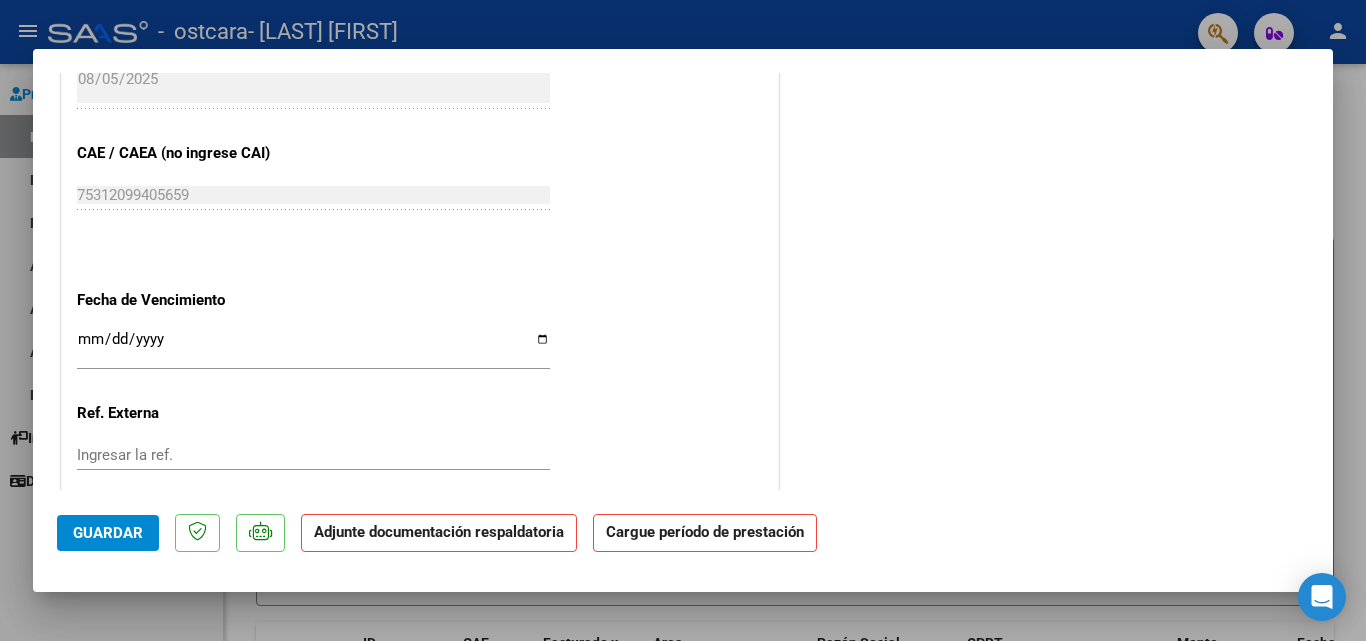 scroll, scrollTop: 0, scrollLeft: 0, axis: both 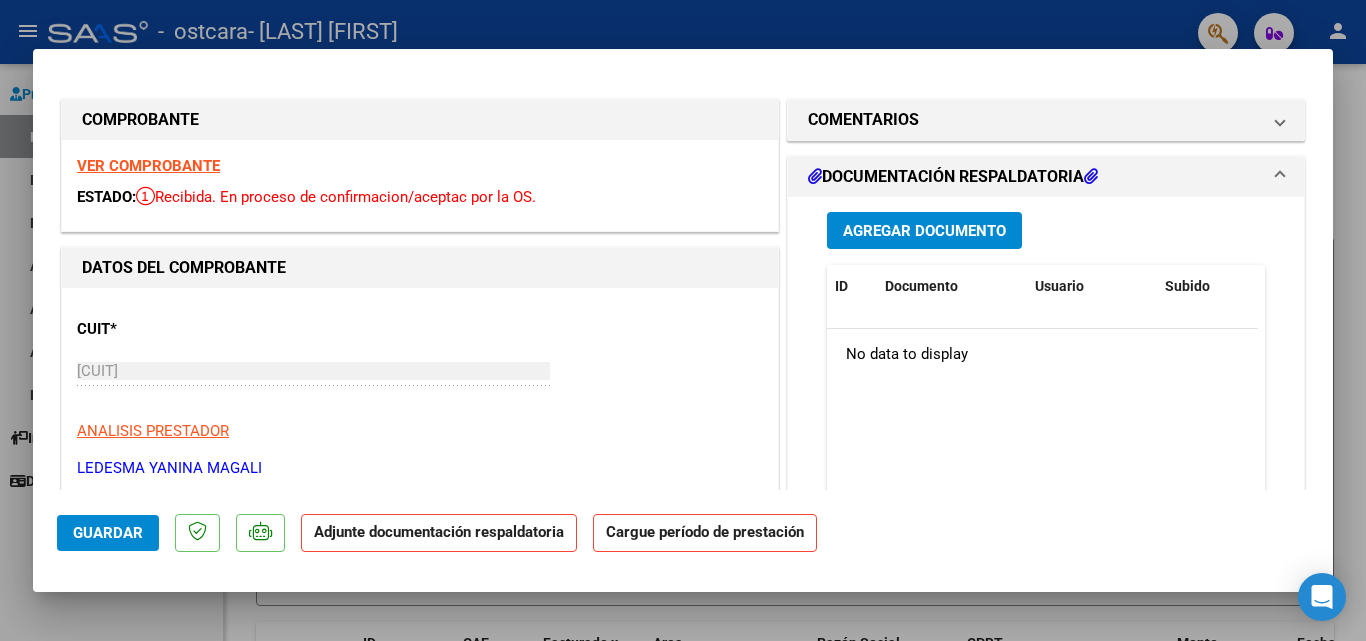 click on "Agregar Documento" at bounding box center (924, 231) 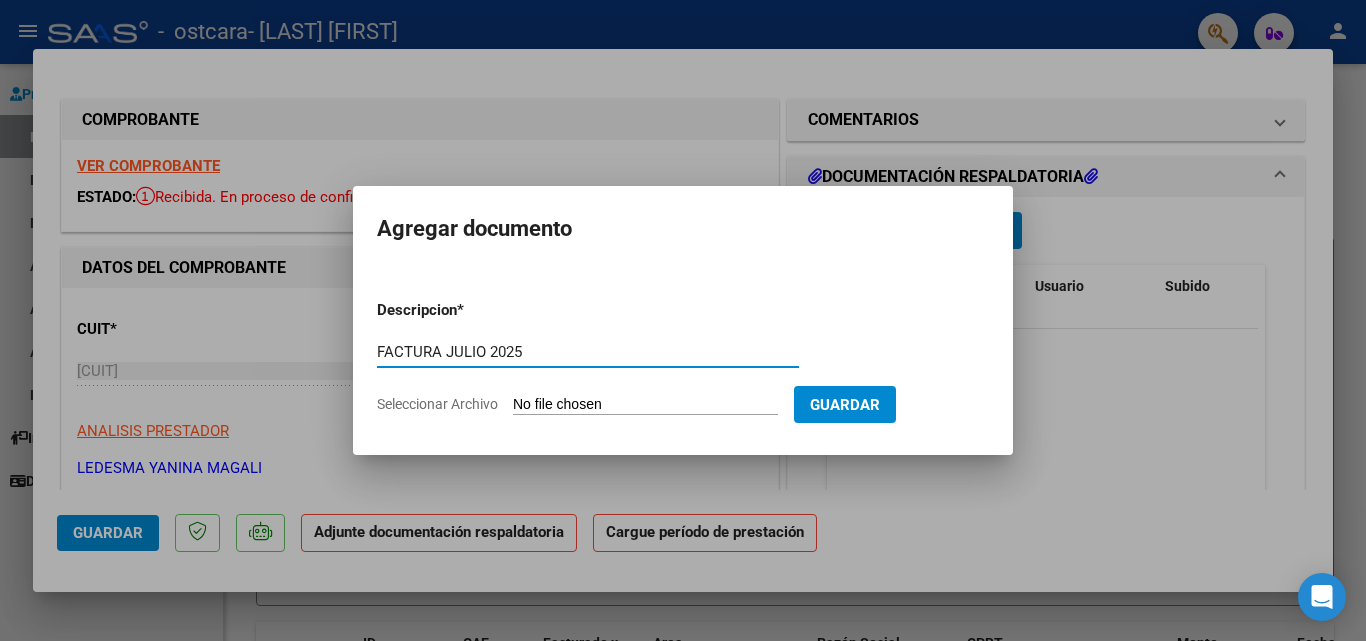 type on "FACTURA JULIO 2025" 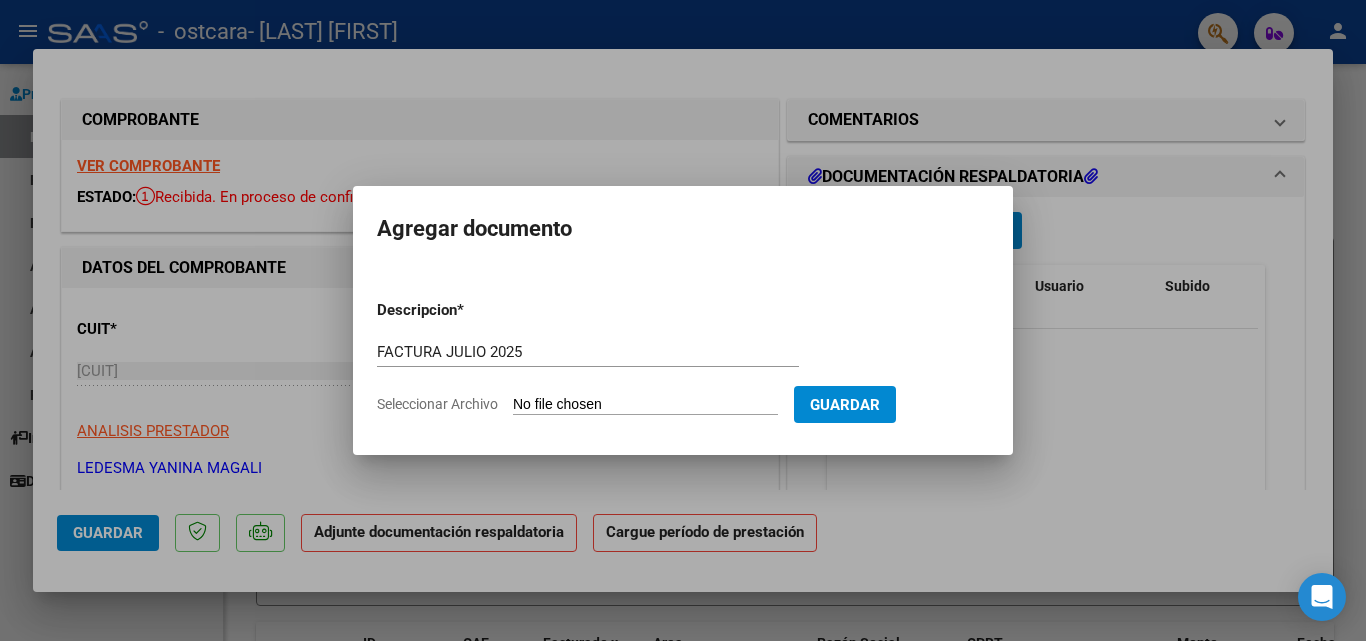 type on "C:\fakepath\FACTURA VALENTINA JULIO [YEAR].pdf" 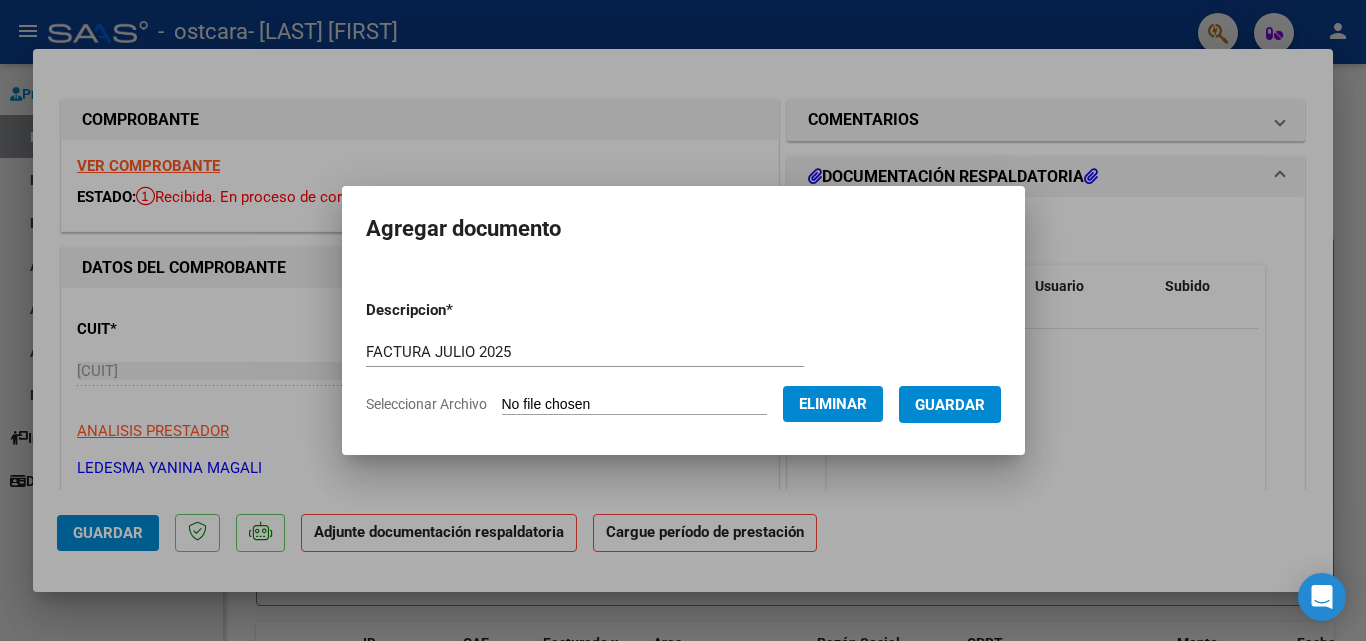 click on "Guardar" at bounding box center (950, 405) 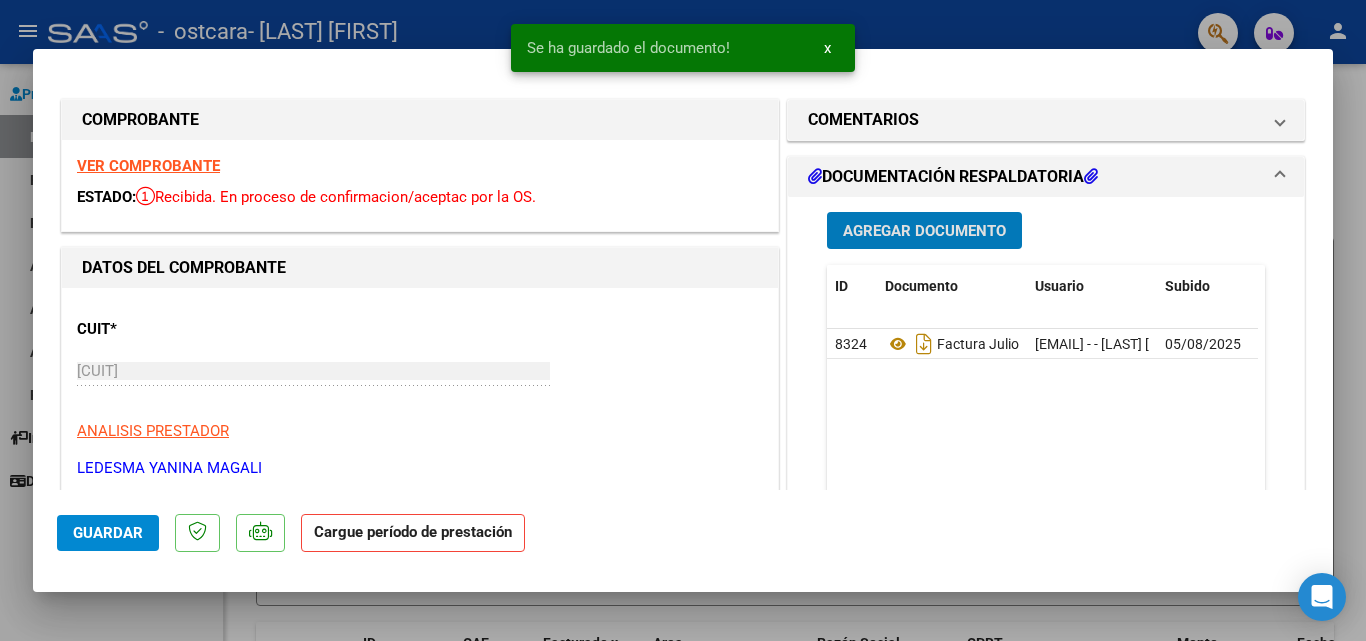 click on "Agregar Documento" at bounding box center [924, 231] 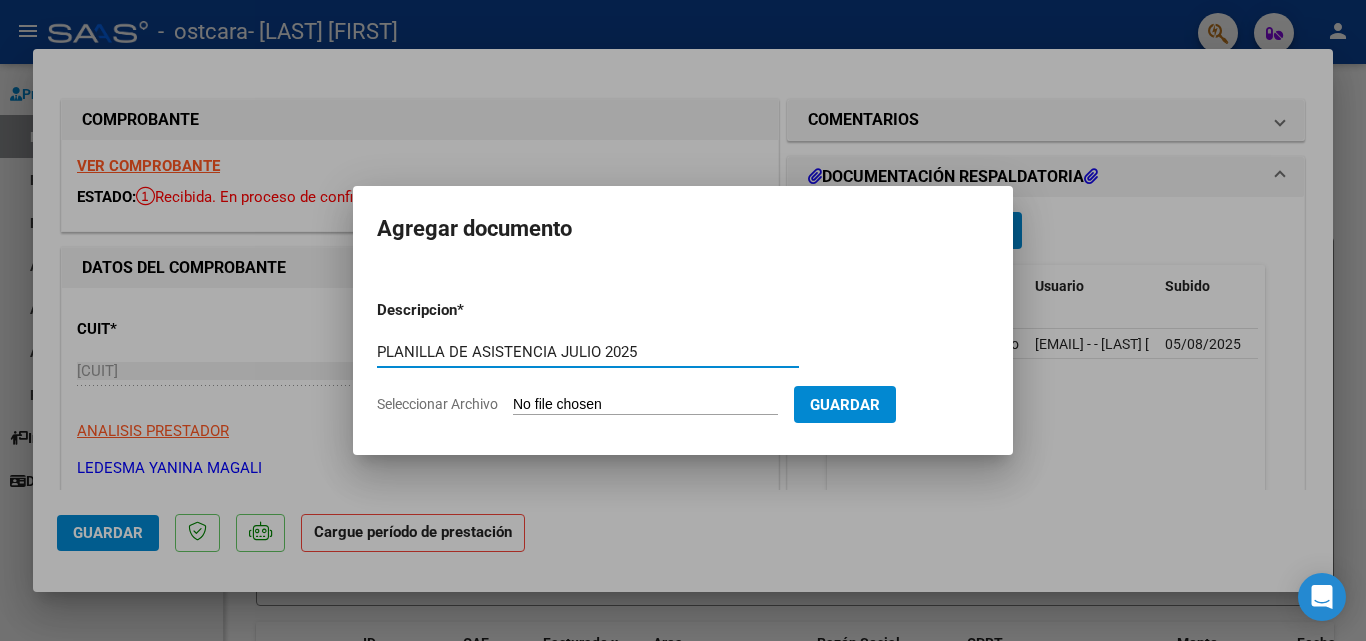 type on "PLANILLA DE ASISTENCIA JULIO 2025" 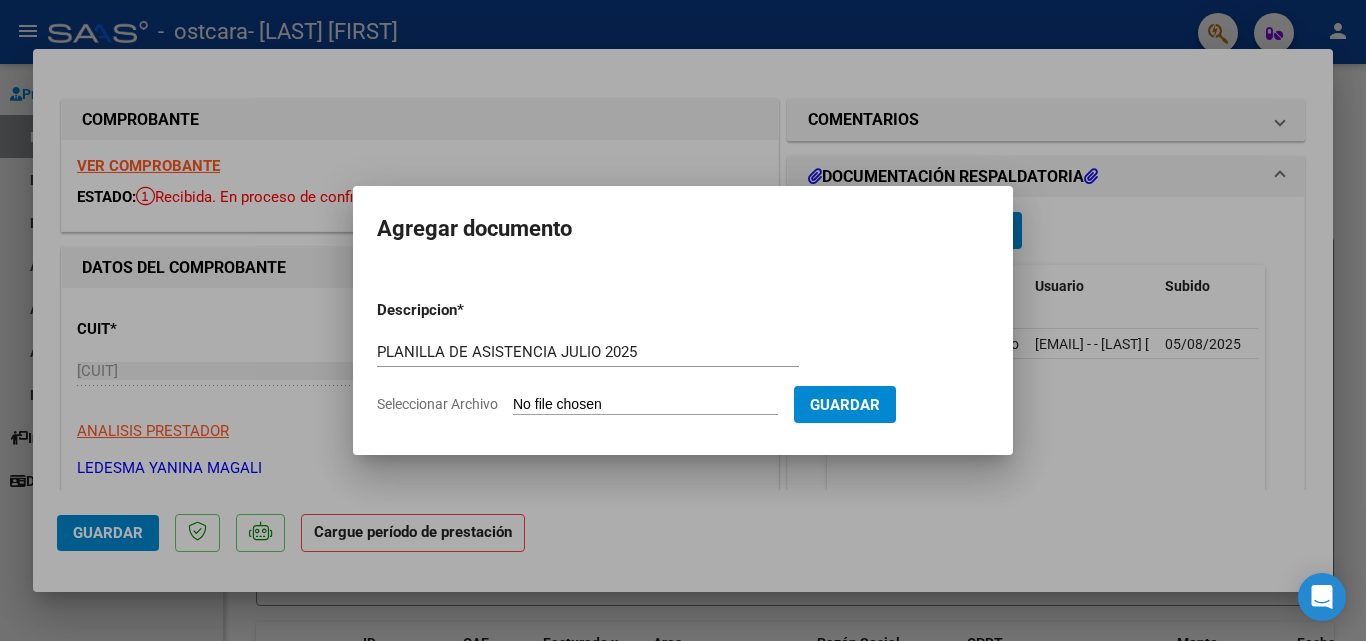 type on "C:\fakepath\asistencia julio valen [YEAR].pdf" 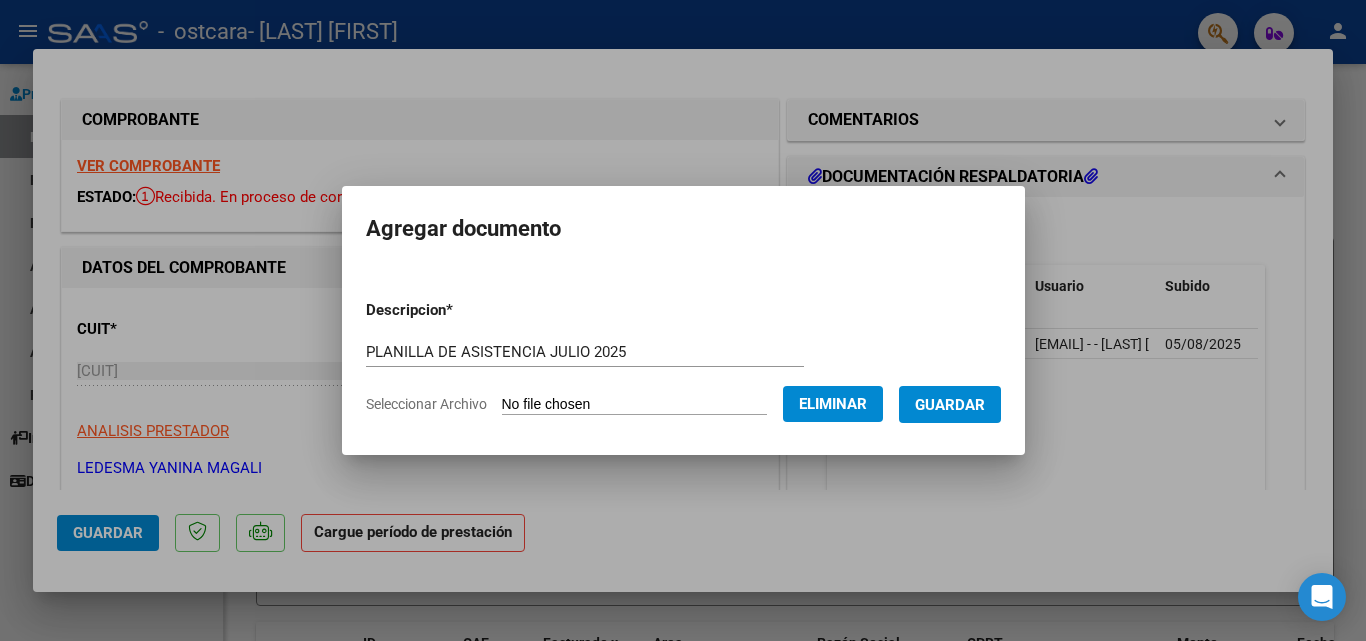 click on "Guardar" at bounding box center (950, 405) 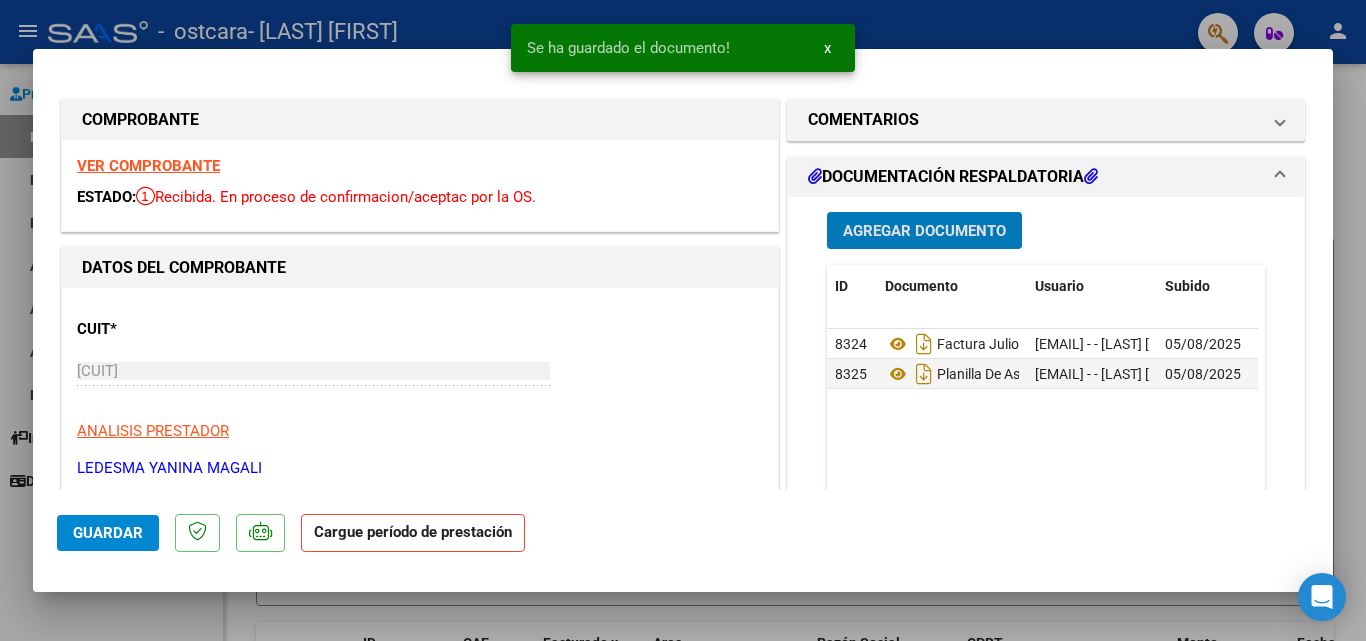 click on "Agregar Documento" at bounding box center [924, 231] 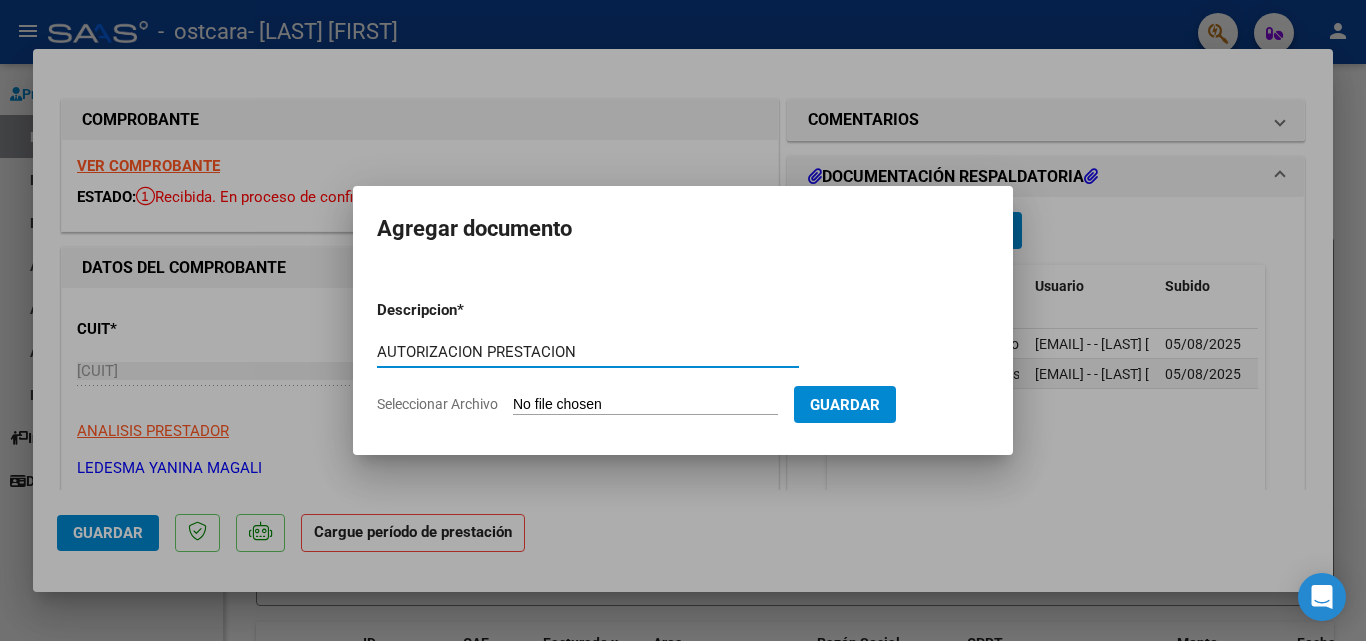 type on "AUTORIZACION PRESTACION" 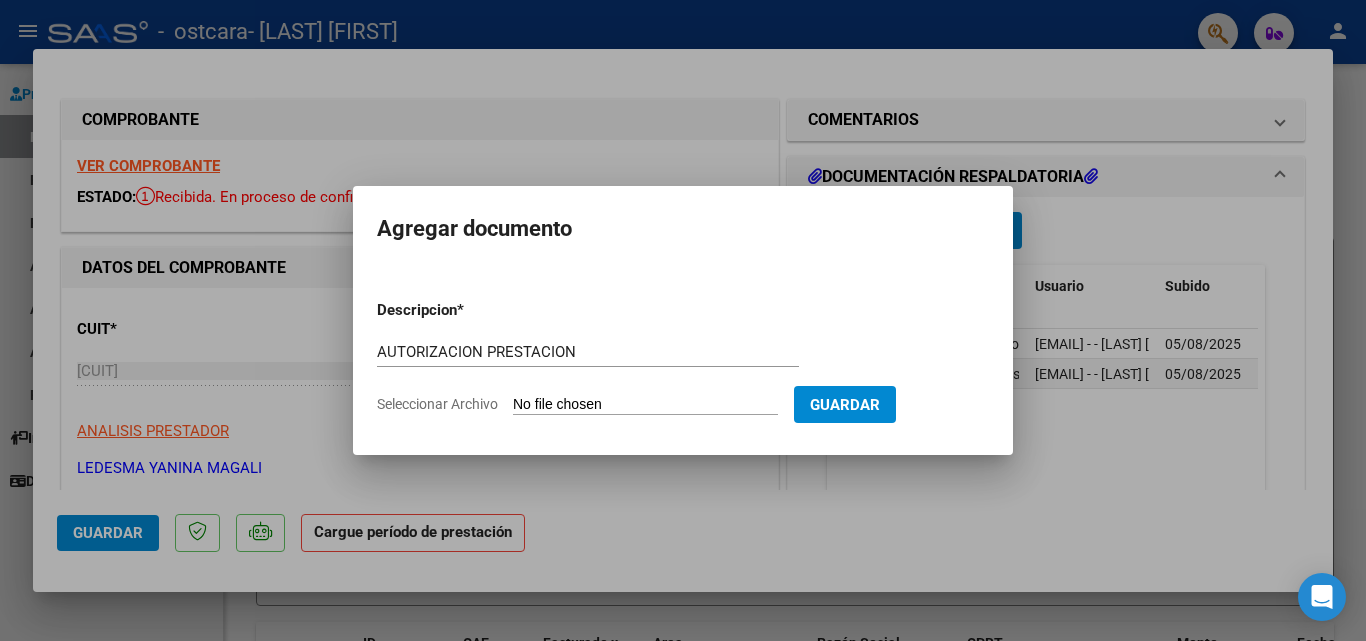type on "C:\fakepath\MAIDANA VALENTINA AUT PSICOP [YEAR].pdf" 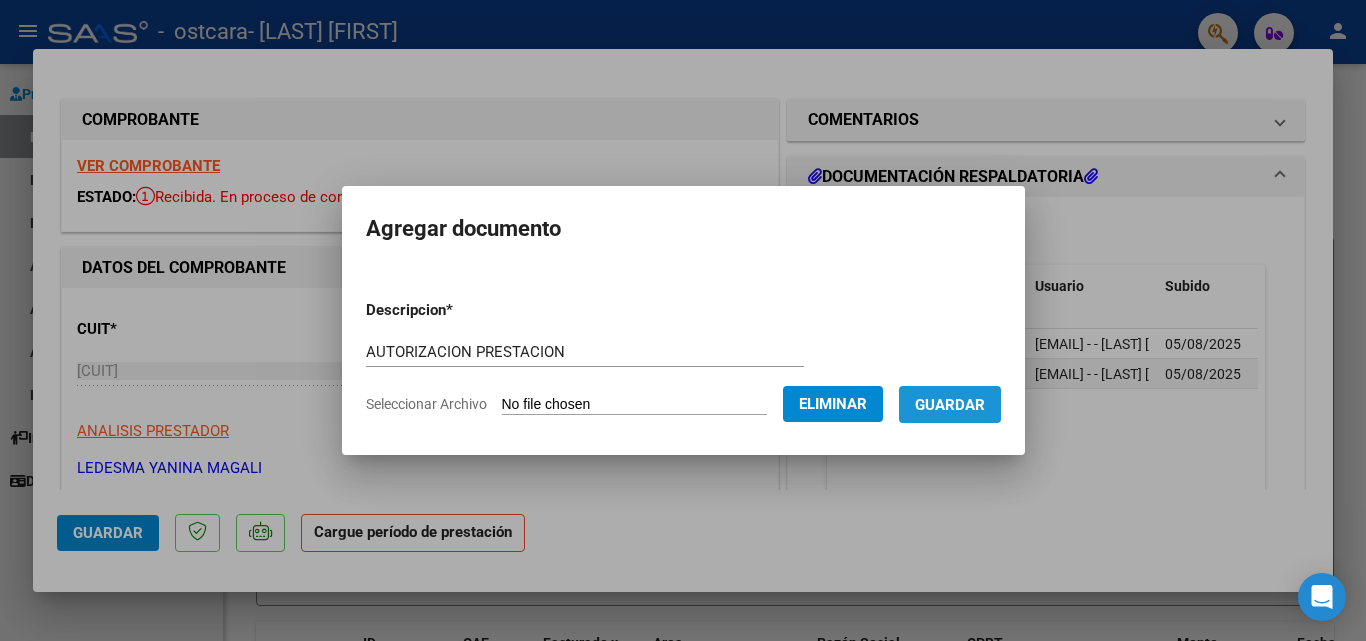click on "Guardar" at bounding box center [950, 405] 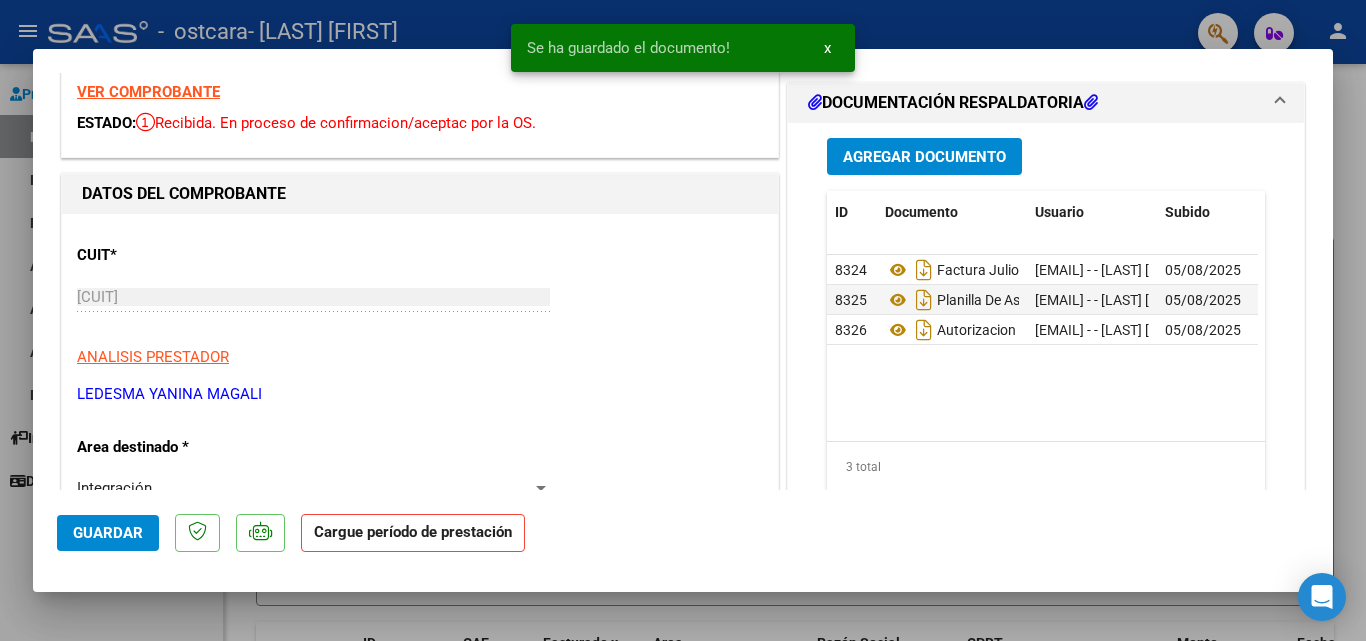 scroll, scrollTop: 0, scrollLeft: 0, axis: both 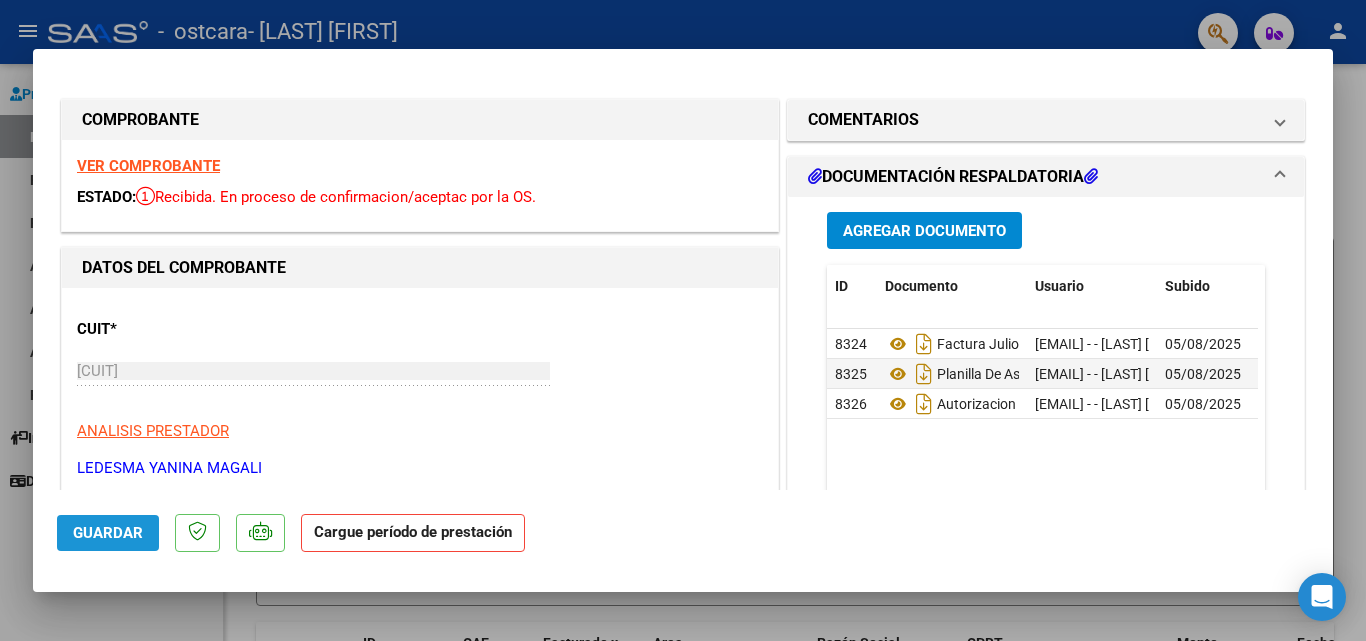 click on "Guardar" 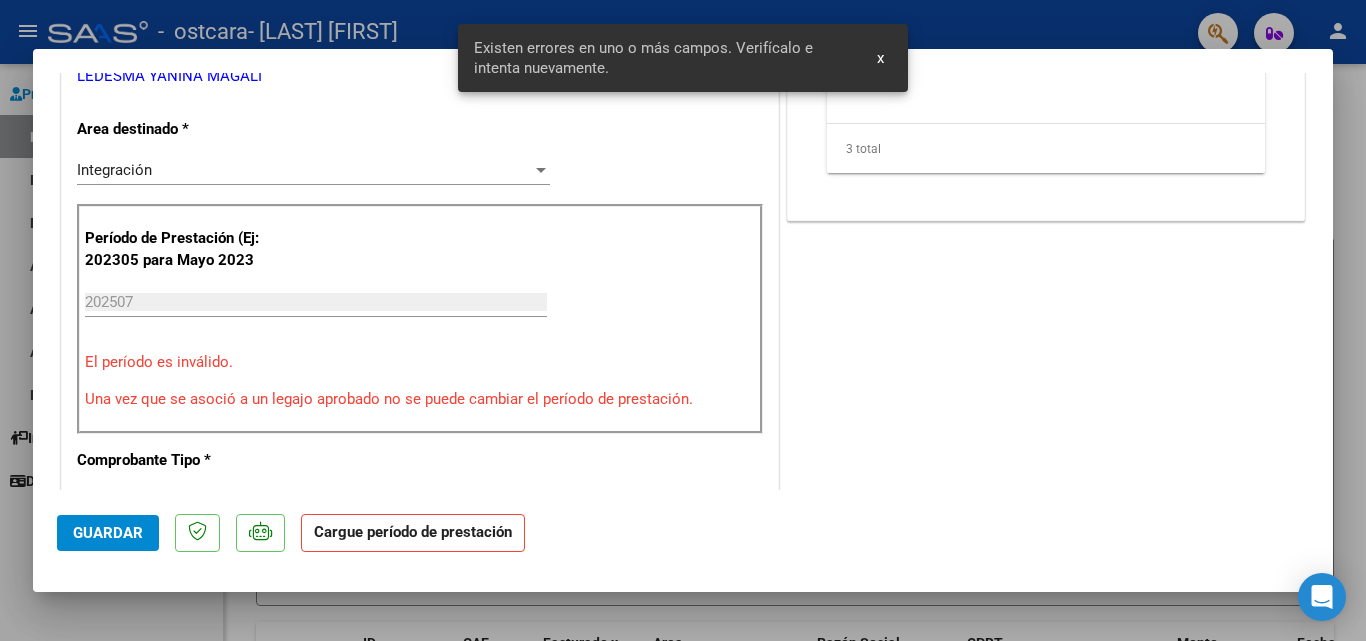 click on "202507 Ingrese el Período de Prestación como indica el ejemplo" at bounding box center [316, 302] 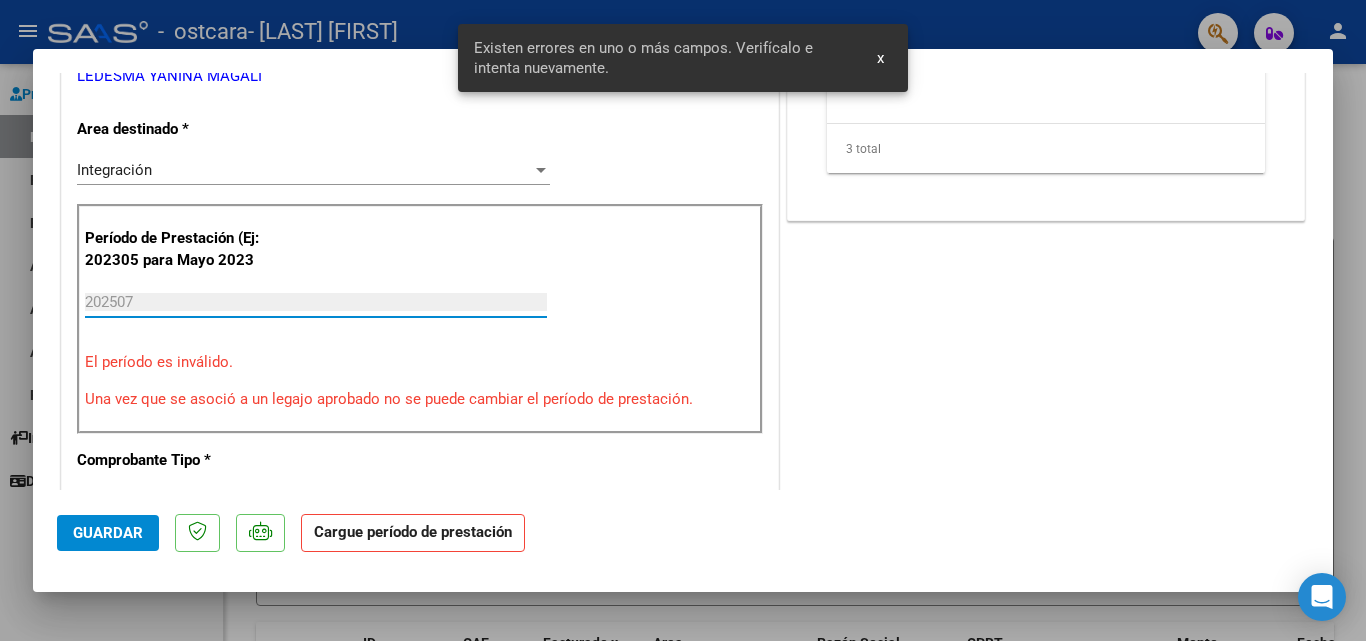 click on "202507" at bounding box center [316, 302] 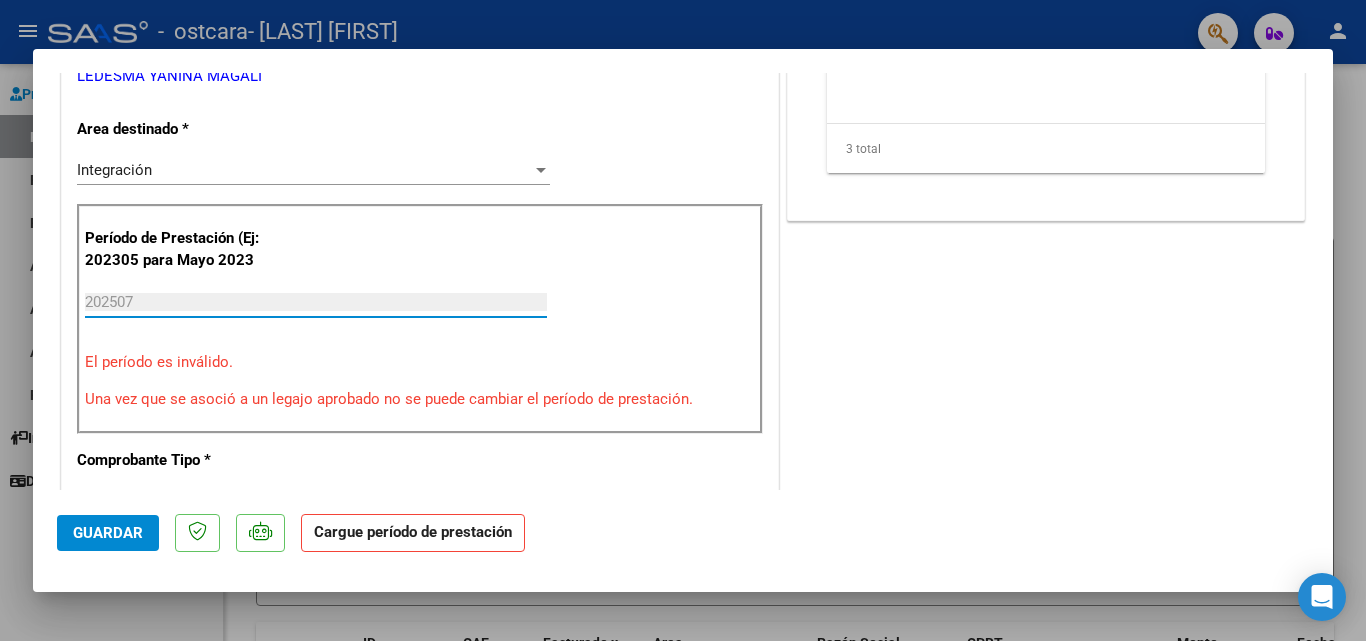 click on "202507" at bounding box center [316, 302] 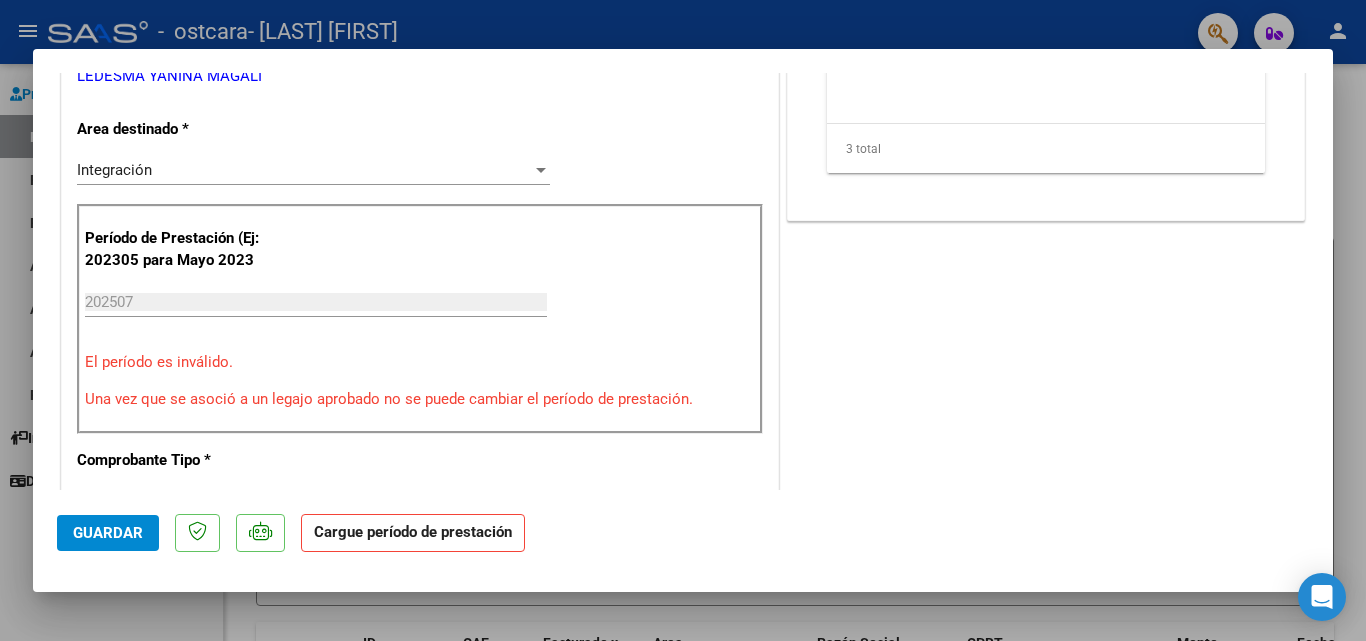 click on "COMENTARIOS Comentarios del Prestador / Gerenciador:   DOCUMENTACIÓN RESPALDATORIA  Agregar Documento ID Documento Usuario Subido Acción 8324  Factura Julio [YEAR]   [EMAIL] - - [LAST] [FIRST]   05/08/[YEAR]  8325  Planilla De Asistencia Julio [YEAR]   [EMAIL] - - [LAST] [FIRST]   05/08/[YEAR]  8326  Autorizacion Prestacion   [EMAIL] - - [LAST] [FIRST]   05/08/[YEAR]   3 total   1" at bounding box center [1046, 569] 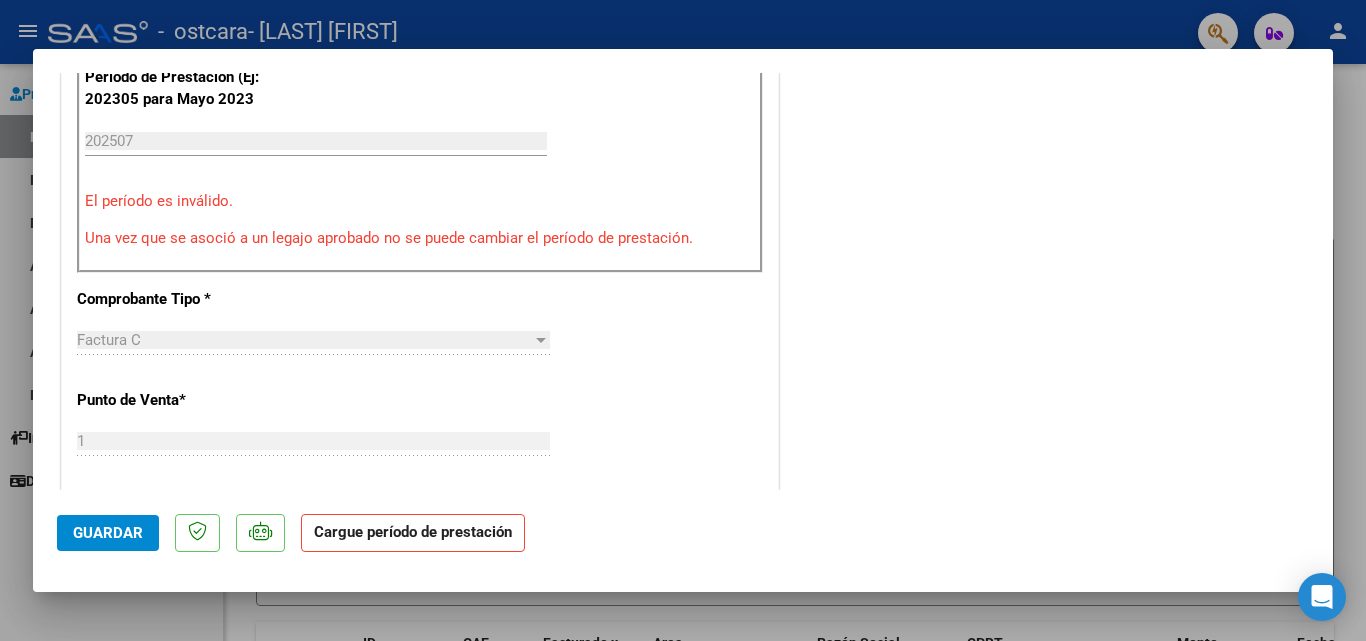 scroll, scrollTop: 558, scrollLeft: 0, axis: vertical 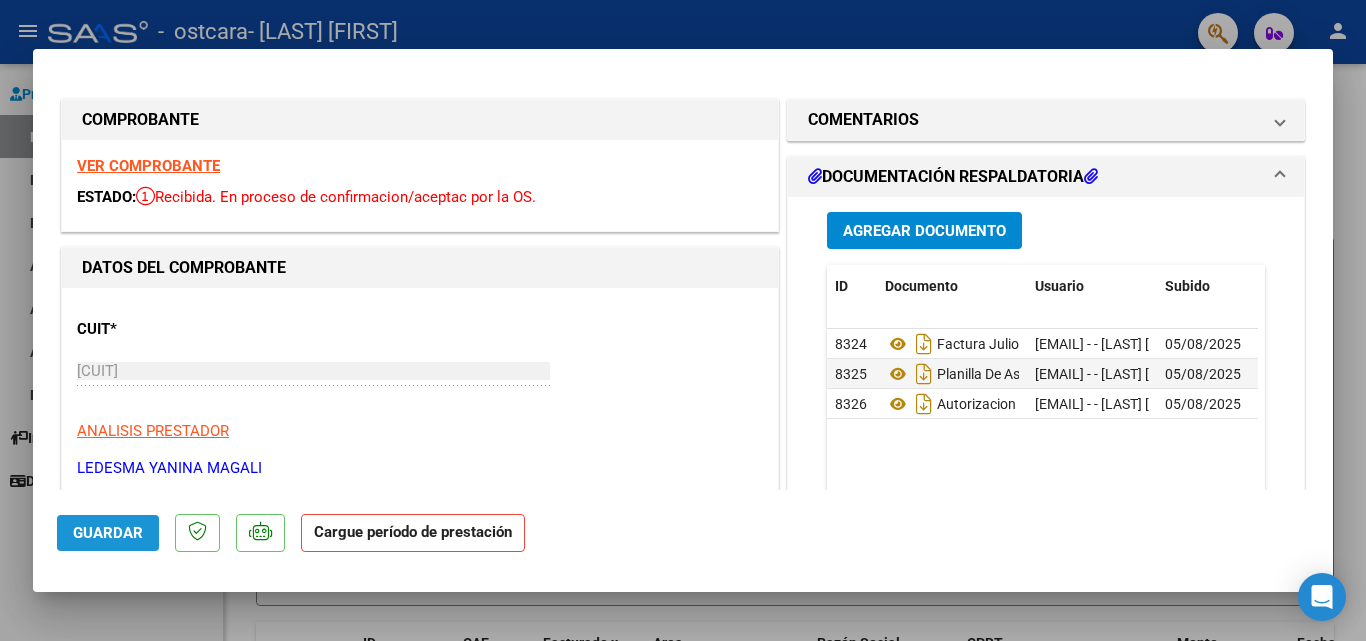 click on "Guardar" 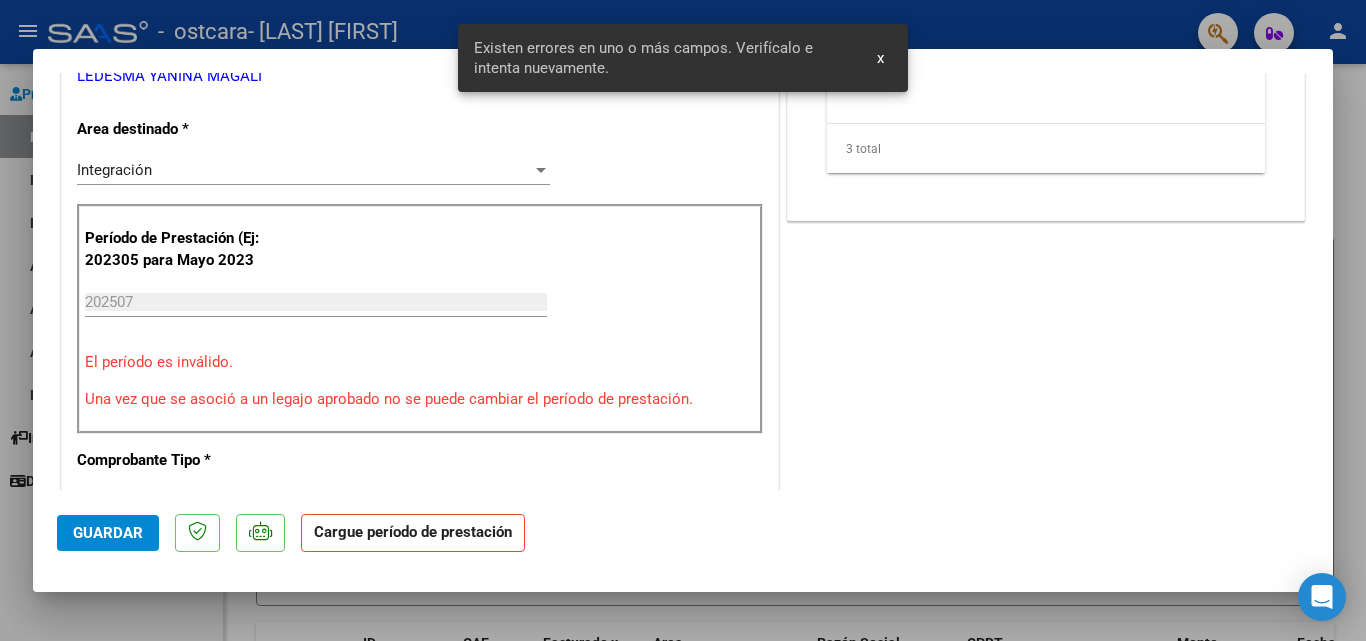 click on "Guardar" 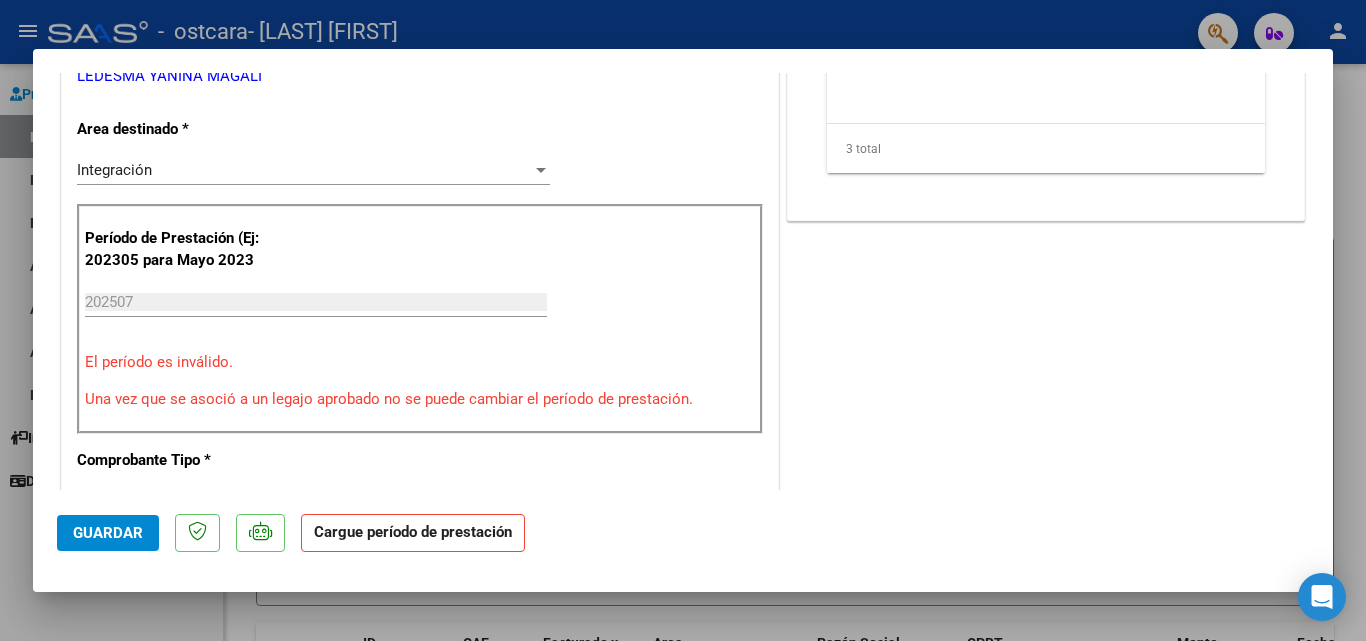click on "Cargue período de prestación" 